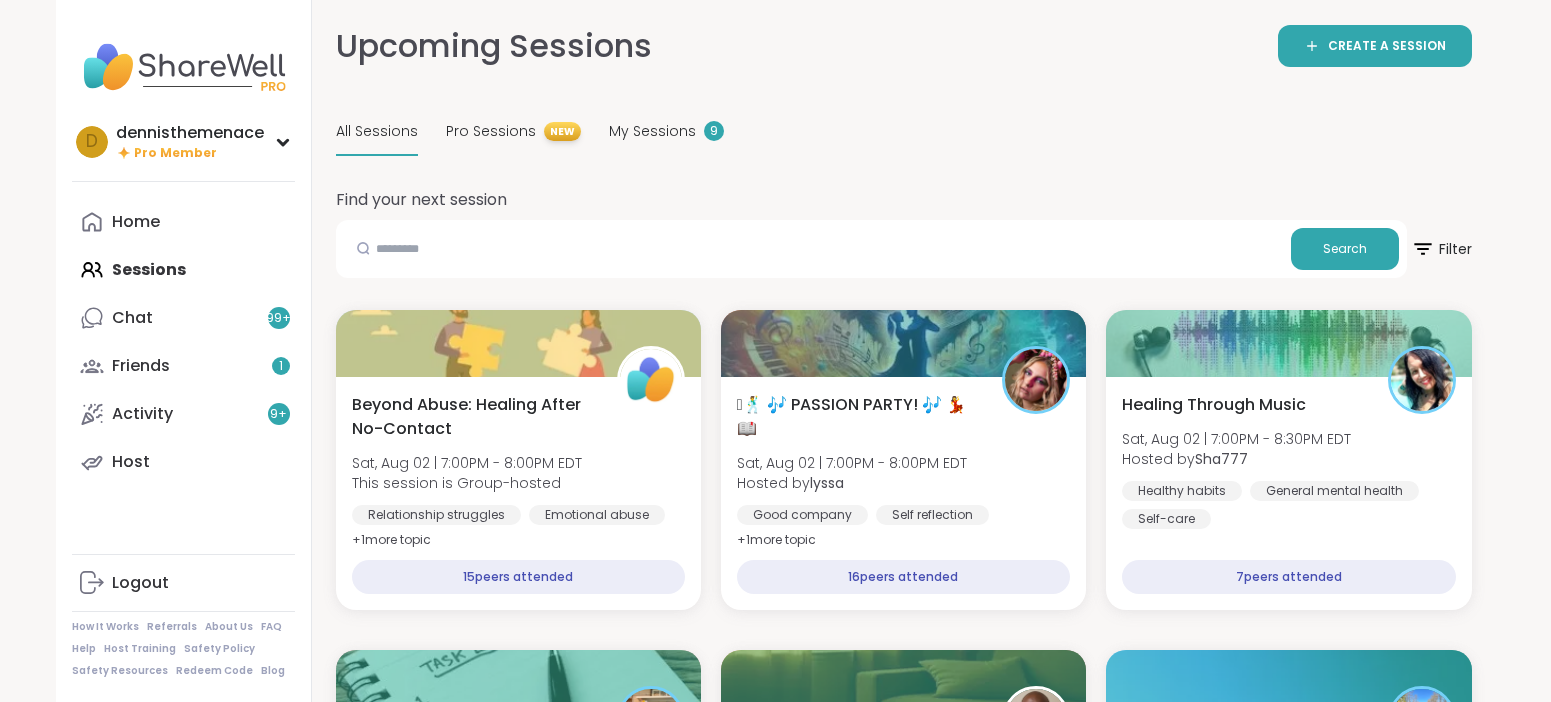 scroll, scrollTop: 949, scrollLeft: 0, axis: vertical 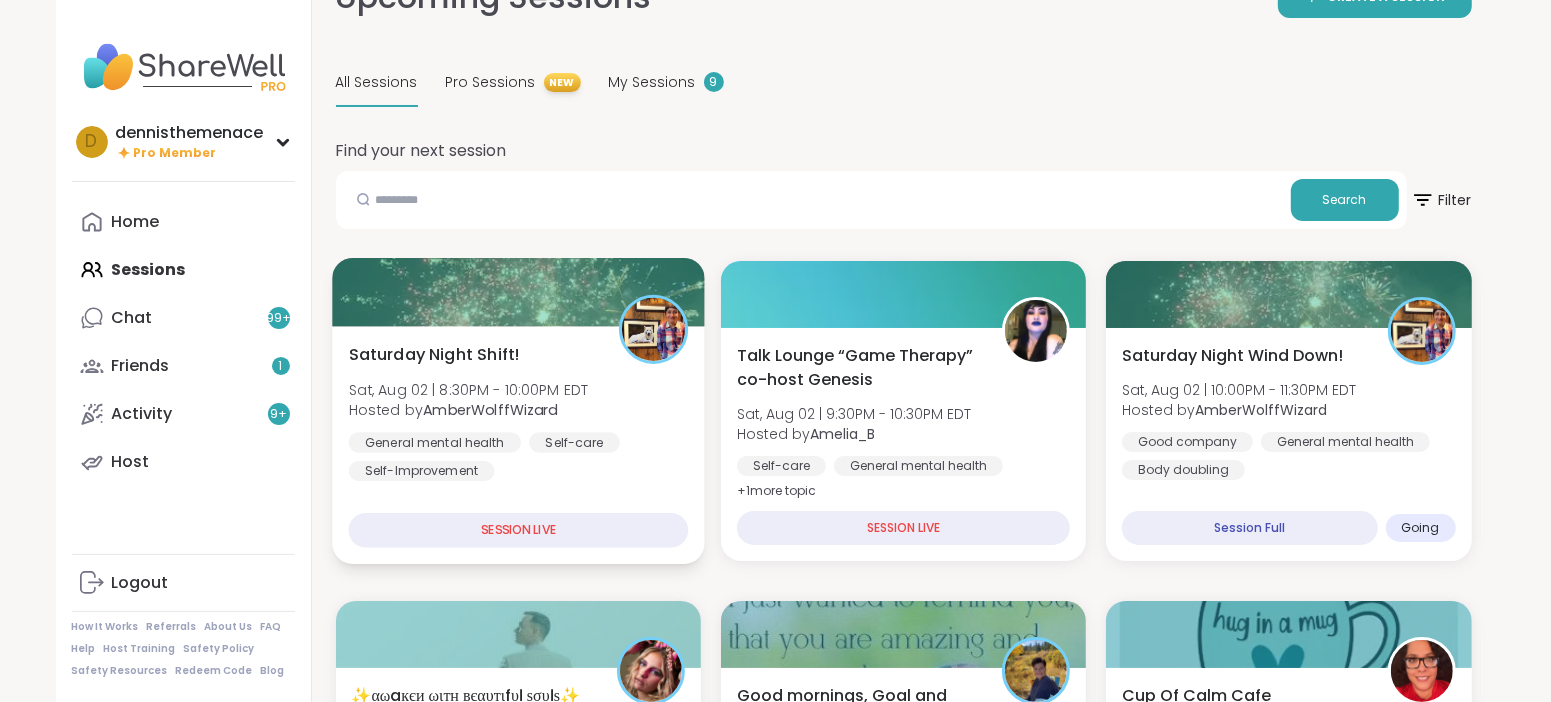 click on "Saturday Night Shift! Sat, Aug 02 | 8:30PM - 10:00PM EDT Hosted by  AmberWolffWizard General mental health Self-care Self-Improvement" at bounding box center (518, 411) 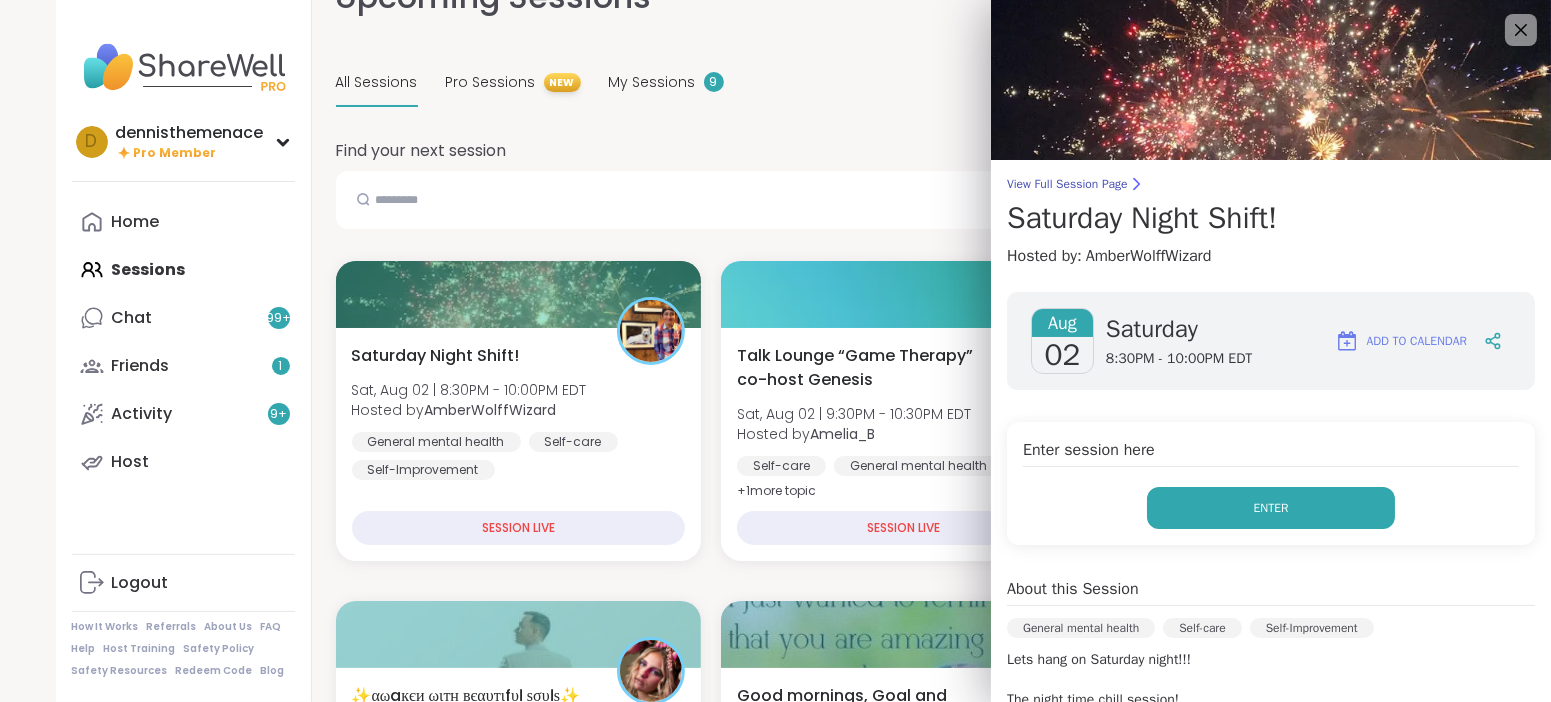 click on "Enter" at bounding box center [1271, 508] 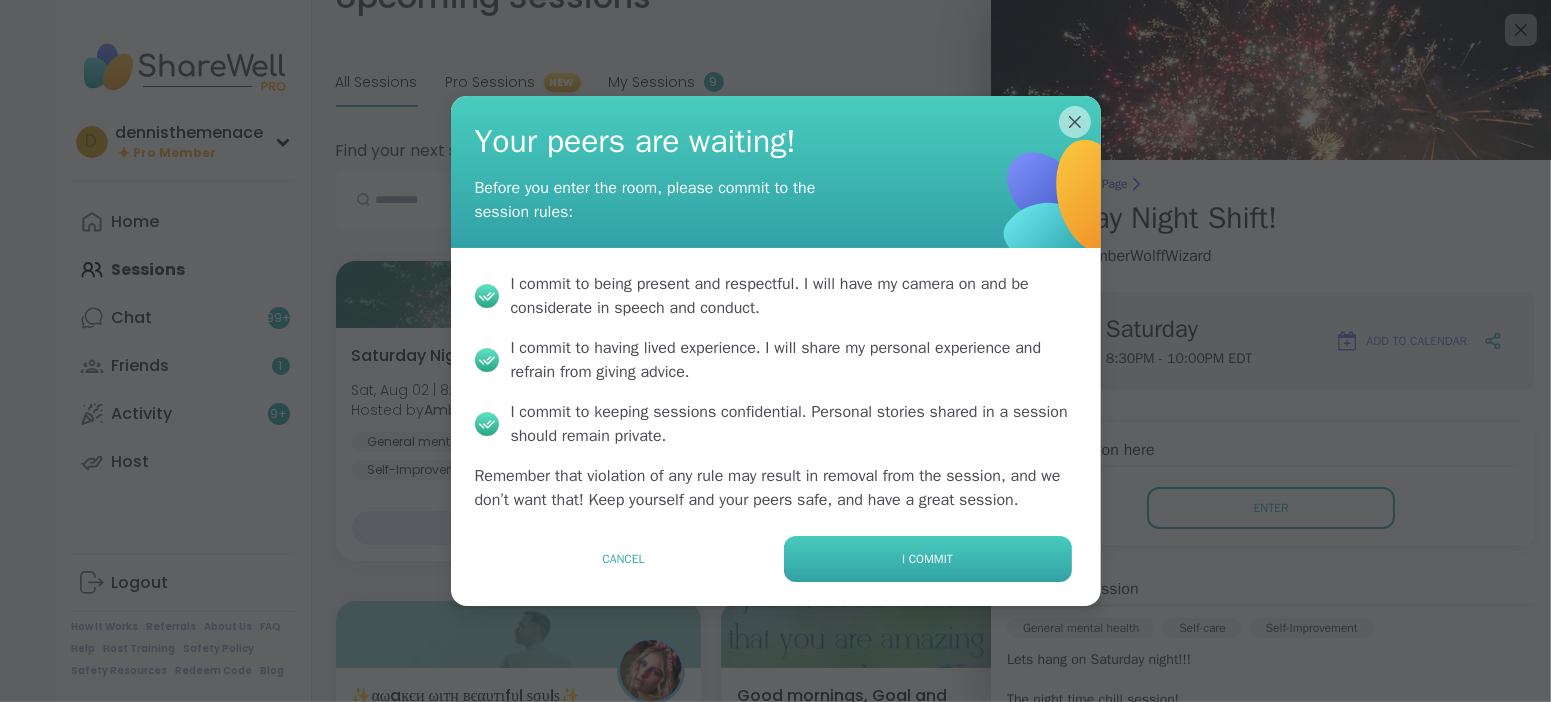 click on "I commit" at bounding box center [928, 559] 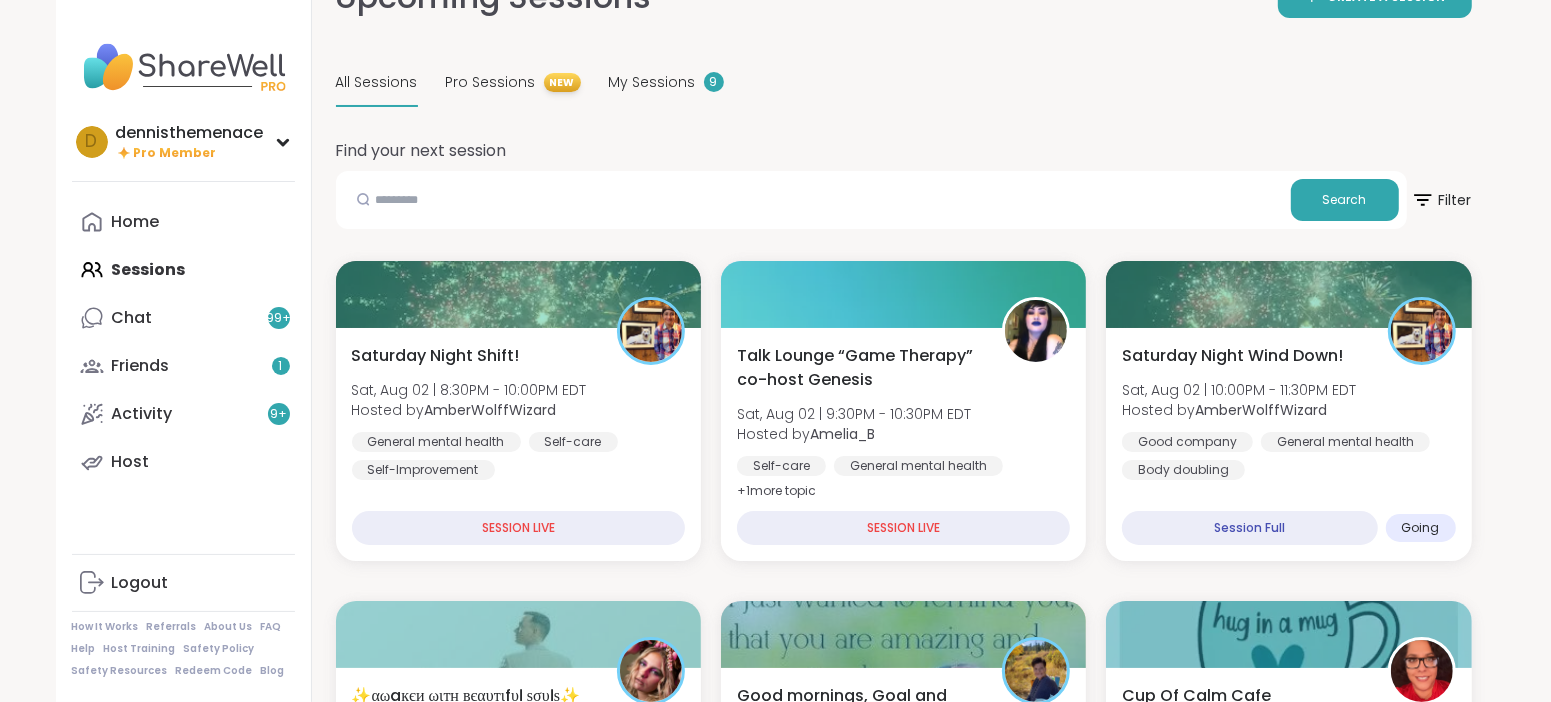 scroll, scrollTop: 0, scrollLeft: 0, axis: both 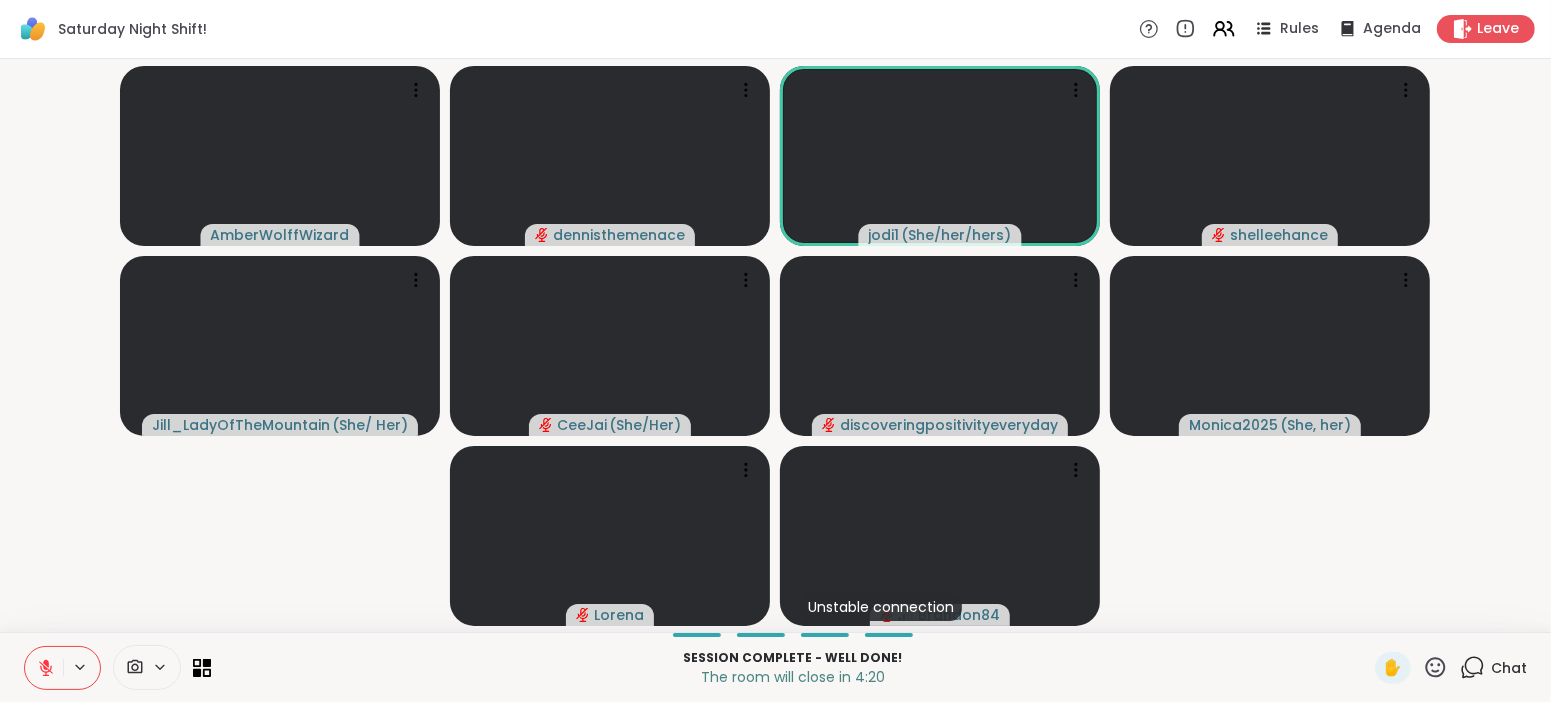 click 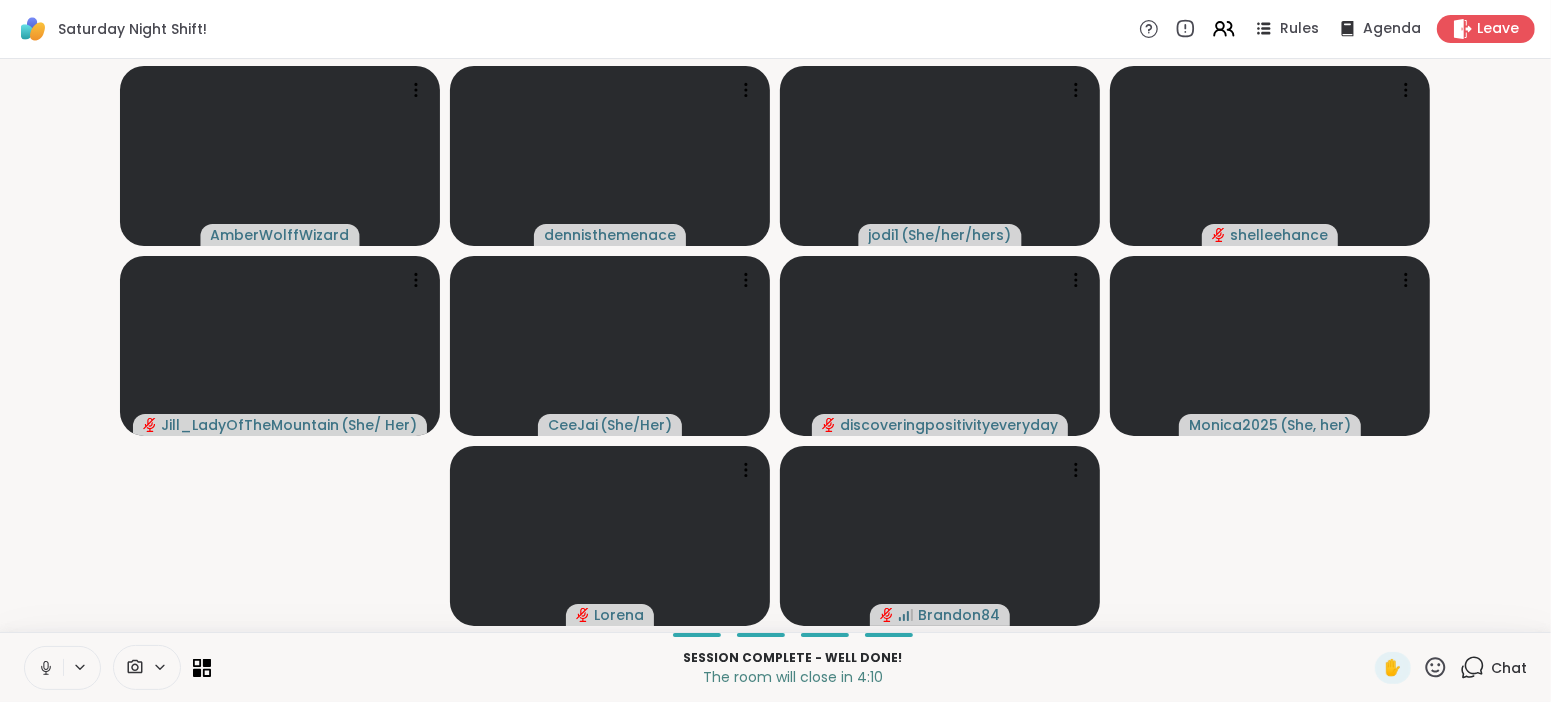 click 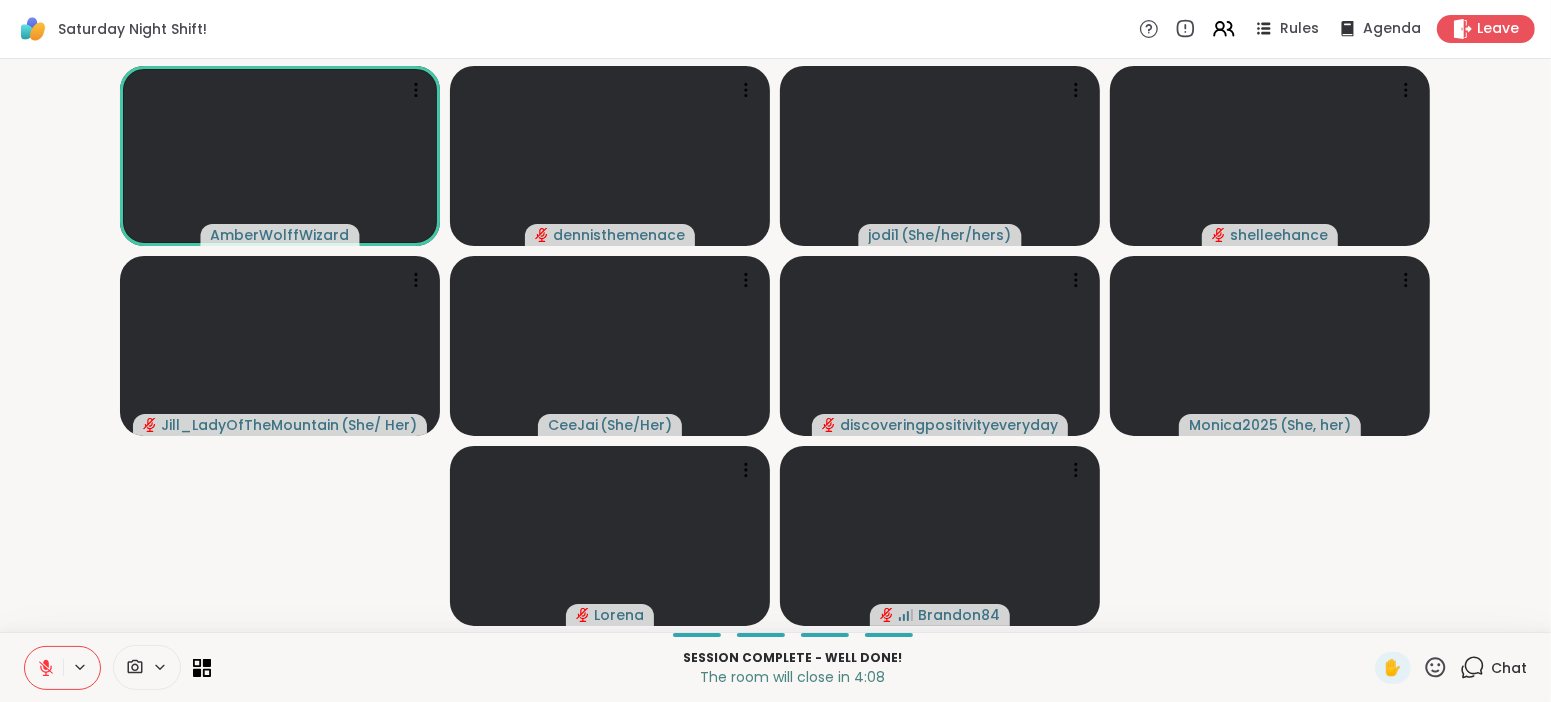 click 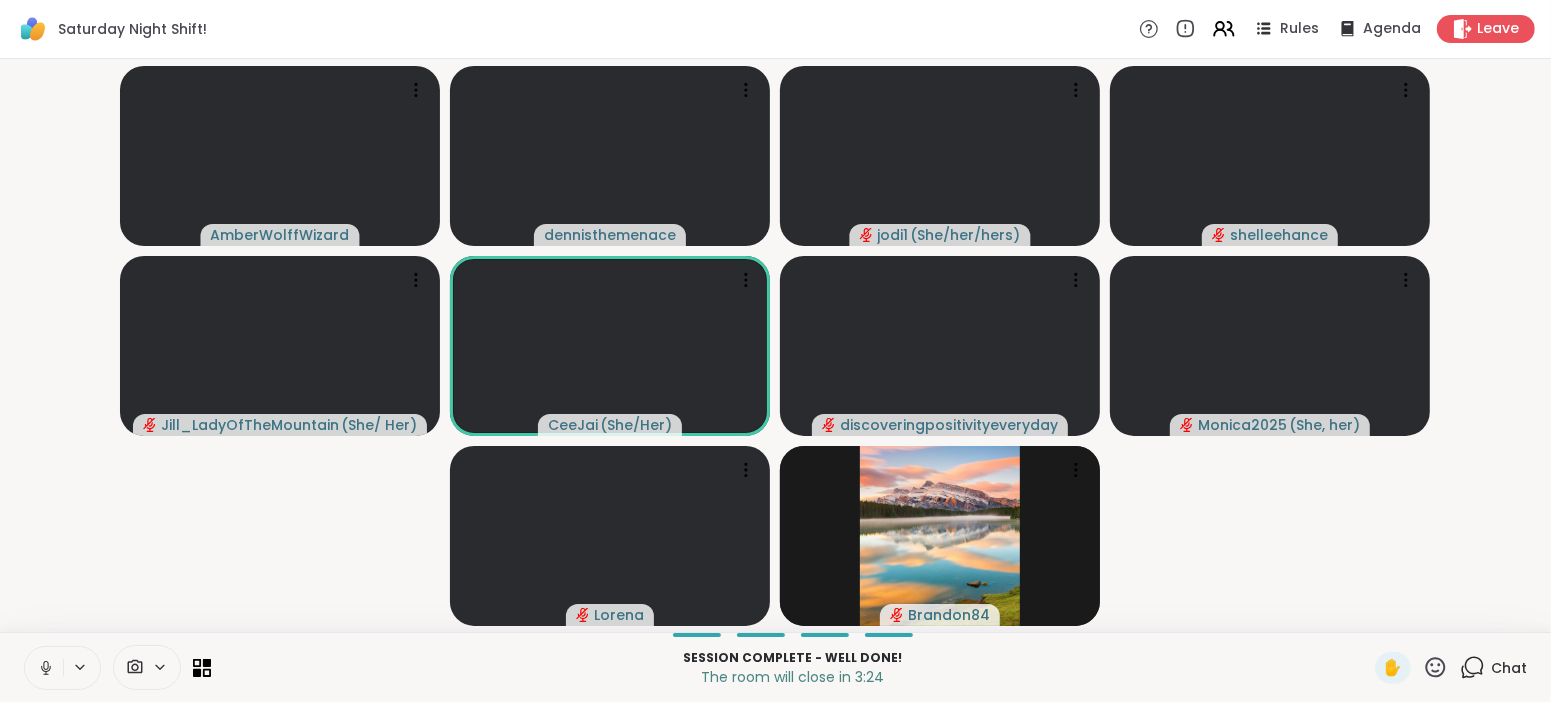 click on "Chat" at bounding box center (1509, 668) 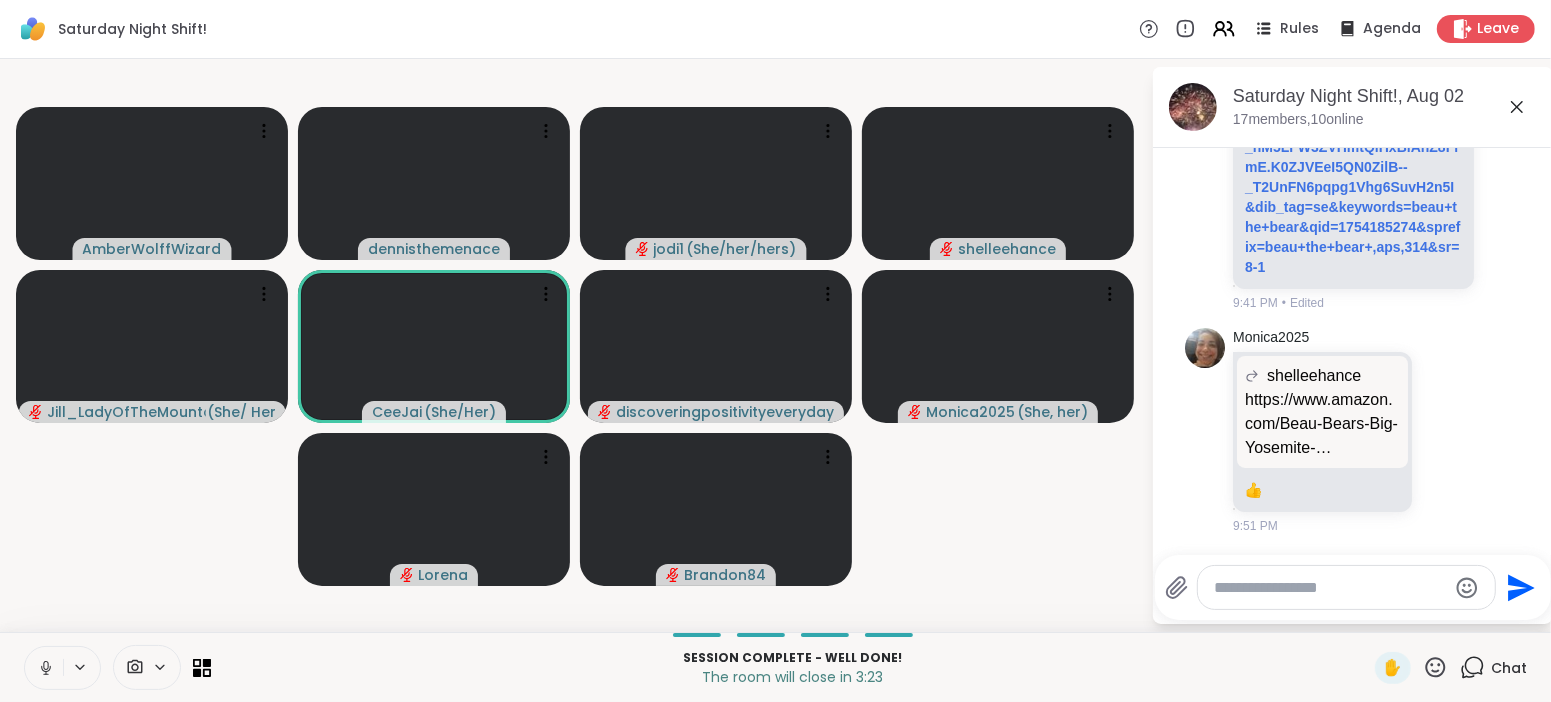 scroll, scrollTop: 6594, scrollLeft: 0, axis: vertical 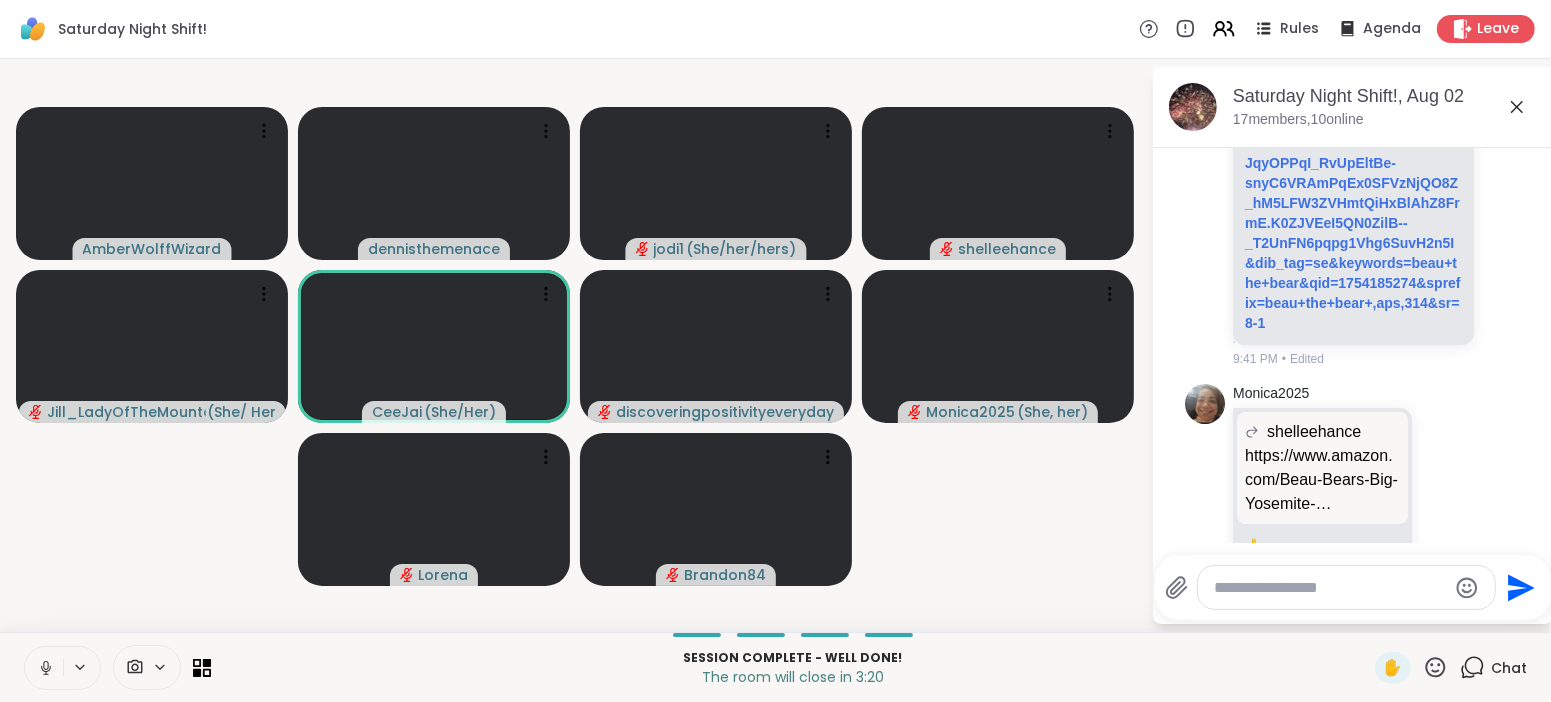click on "[USERNAME] [USERNAME] [USERNAME] ( She/her/hers ) [USERNAME] [USERNAME] ( She/ Her ) [USERNAME] ( She/Her ) [USERNAME] [USERNAME] ( She, her ) [USERNAME] Saturday Night Shift!, Aug 02  17  members,  10  online Today [USERNAME] sharewellnow.com Saturday Night Wind Down! Lets wind down on Saturday night!
Come hang and chat, body double, or even fall asleep! sharewellnow.com/session/b8393f25-a5a2-4c24-9a1d-ef18e3a863e6   2 2 2 8:36 PM • Edited [USERNAME] Thank you for setting these up 8:36 PM [USERNAME] [USERNAME] it [USERNAME] if you want to chat at any day my 8:43 PM [USERNAME] This message was deleted 8:44 PM [USERNAME] Can you put the call name 8:45 PM [USERNAME] Not sure how it’s ok to show up to a mental health group on mushrooms. A lot of us are in recovery and that’s pretty triggering. 8:46 PM [USERNAME] @[USERNAME]  That is definitely your card!! 8:46 PM [USERNAME] The card game name 8:46 PM [USERNAME] I left a review, won’t be back.   1 1 8:51 PM • Edited [USERNAME]   3" at bounding box center (775, 345) 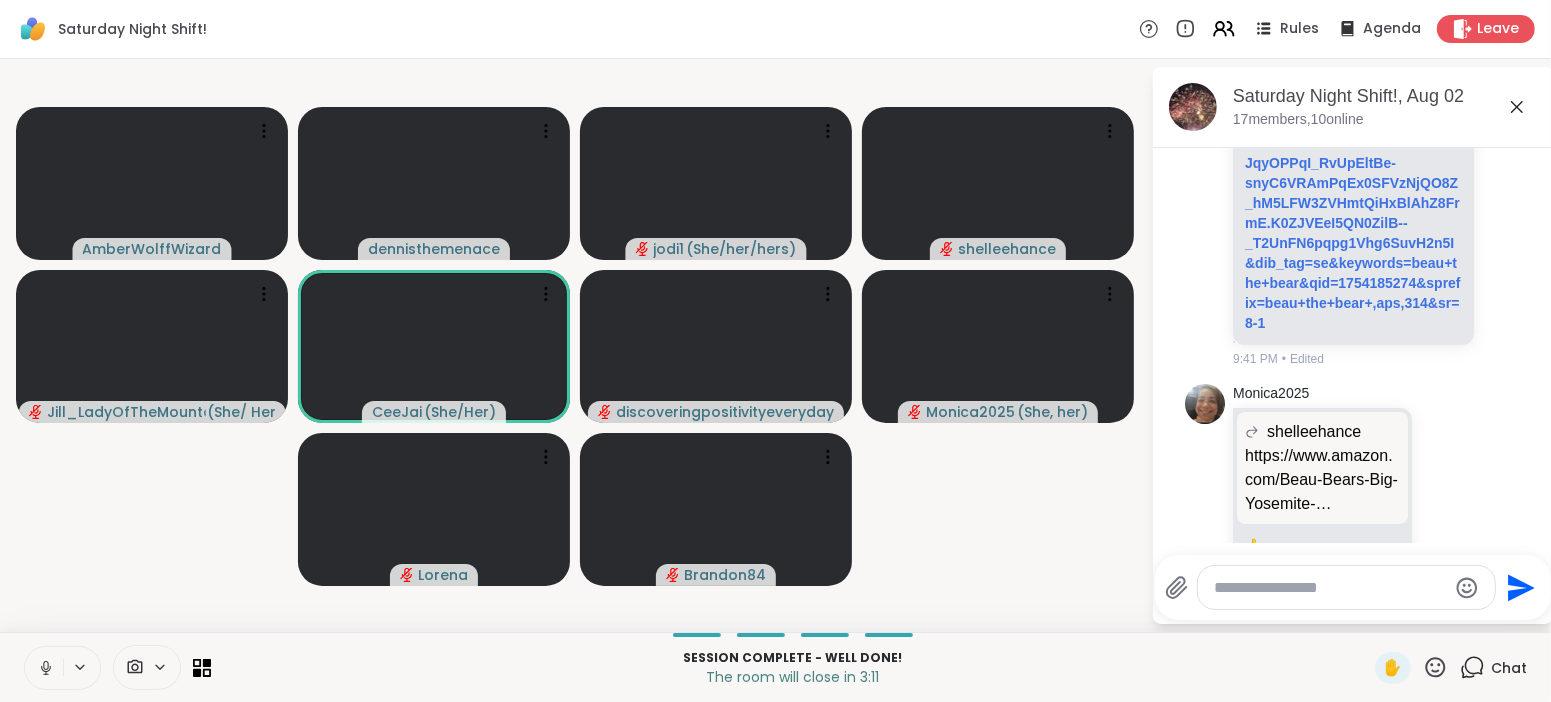 click 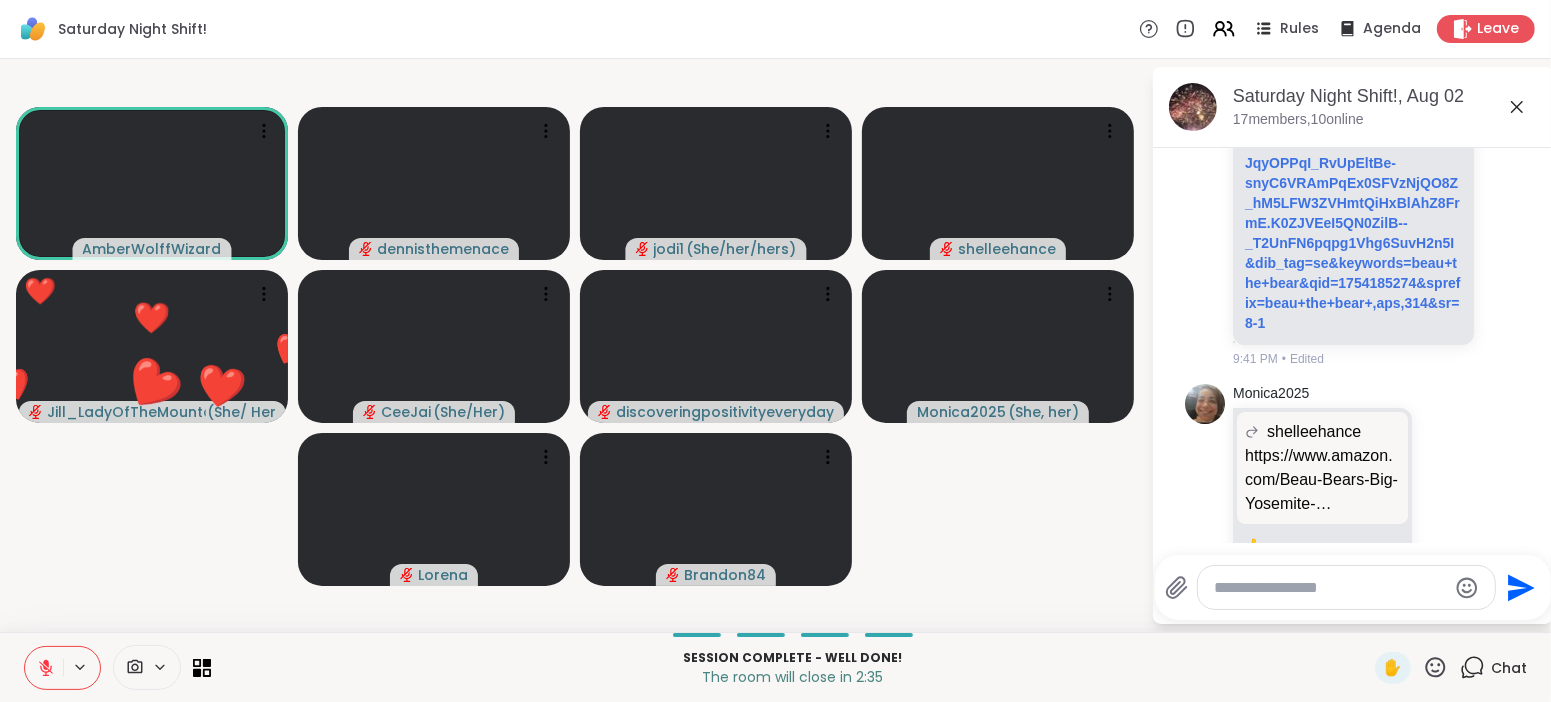 click 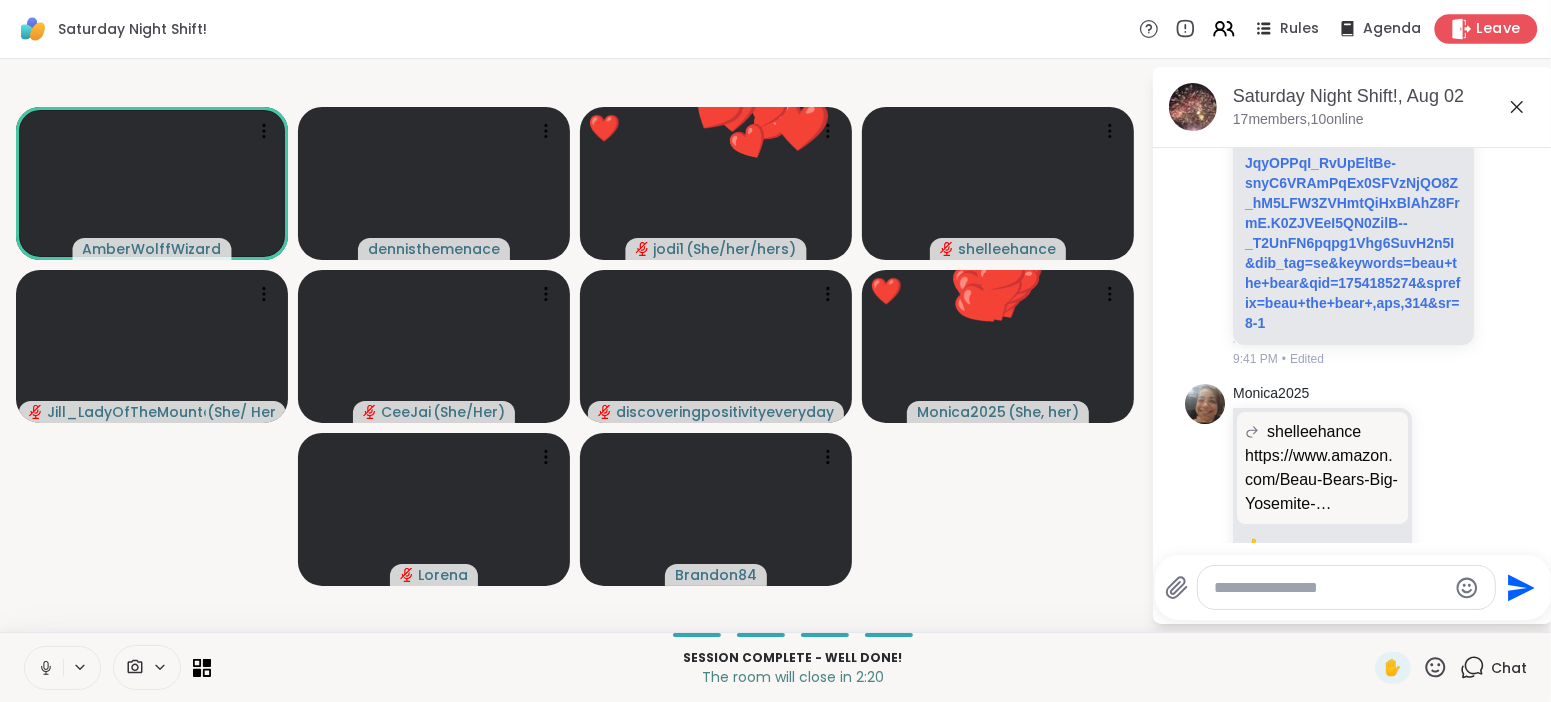 click on "Leave" at bounding box center [1499, 29] 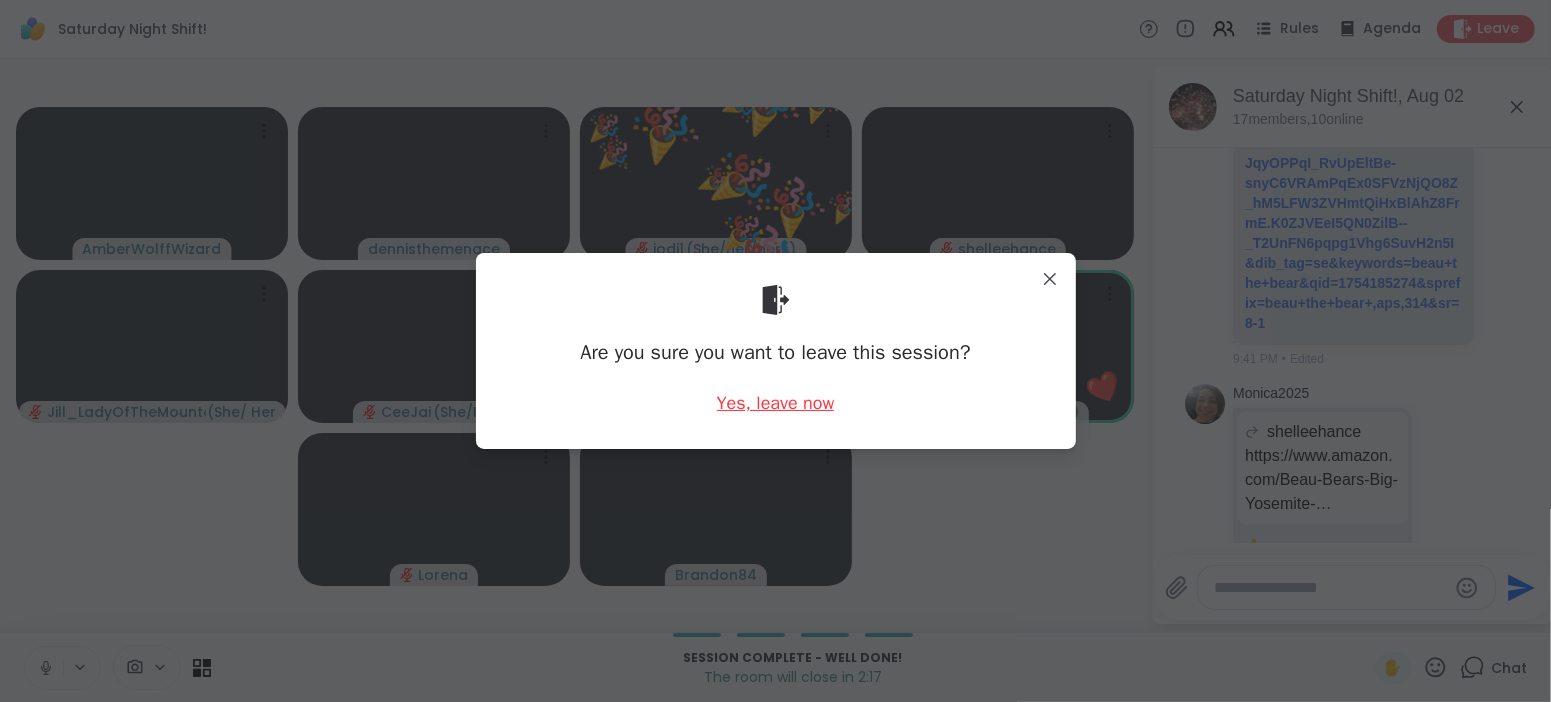 click on "Yes, leave now" at bounding box center [776, 403] 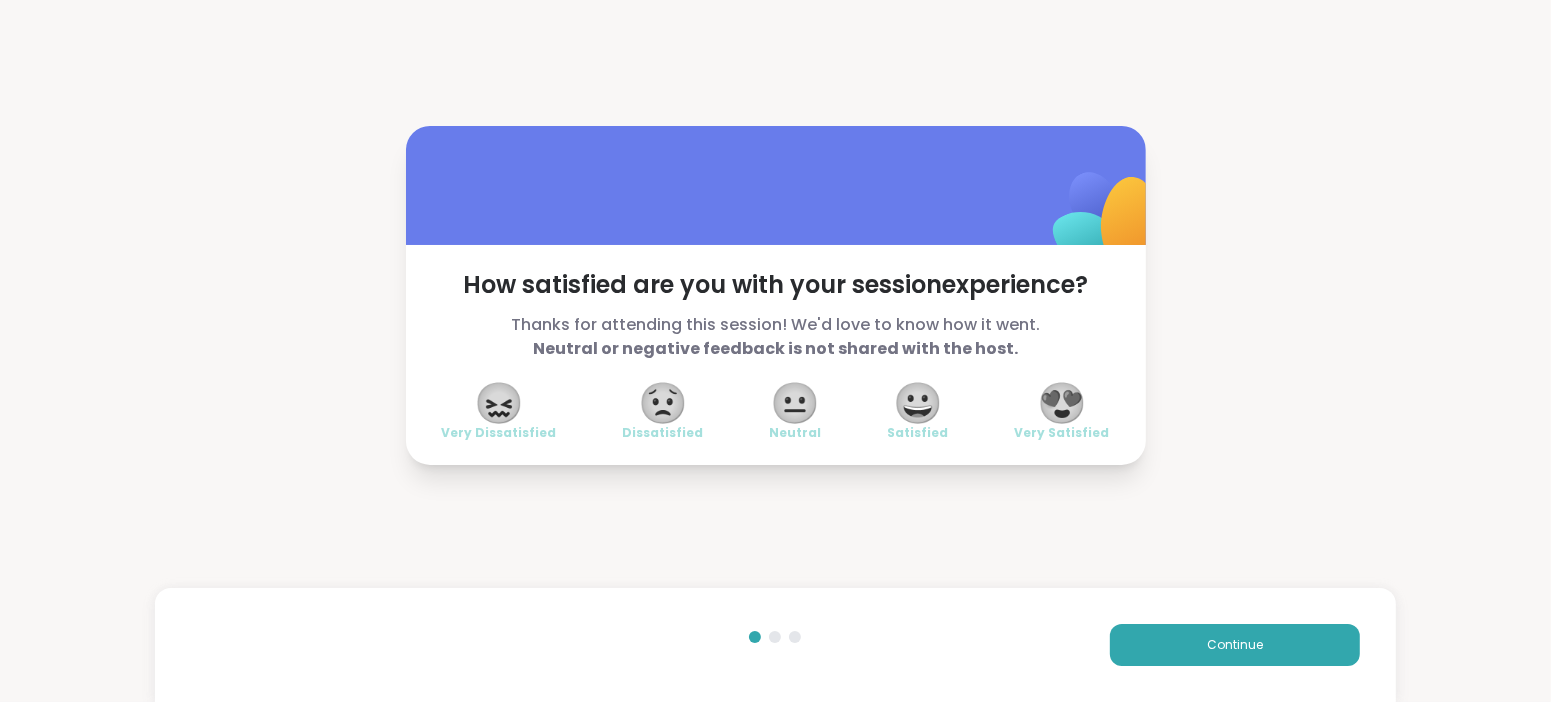 click on "😍" at bounding box center [1062, 403] 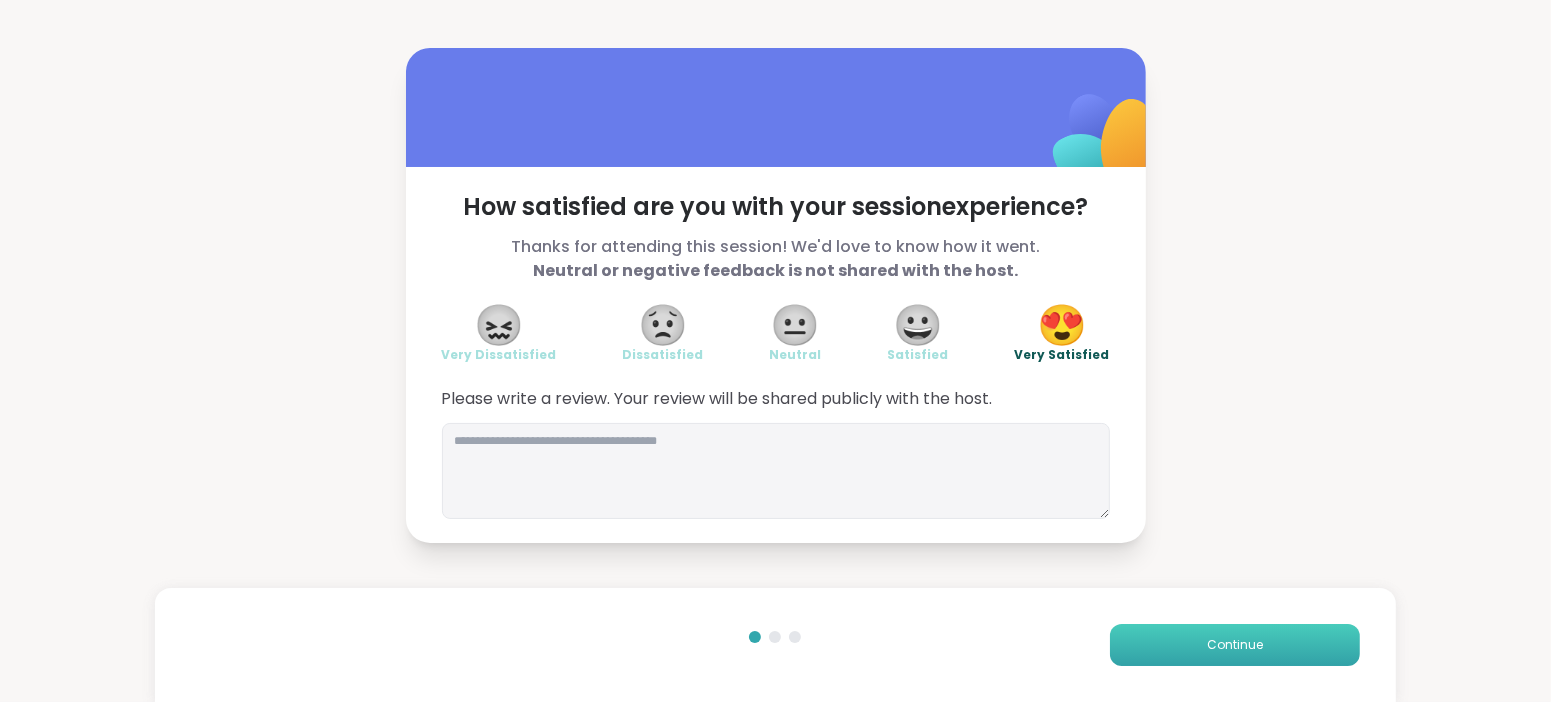click on "Continue" at bounding box center [1235, 645] 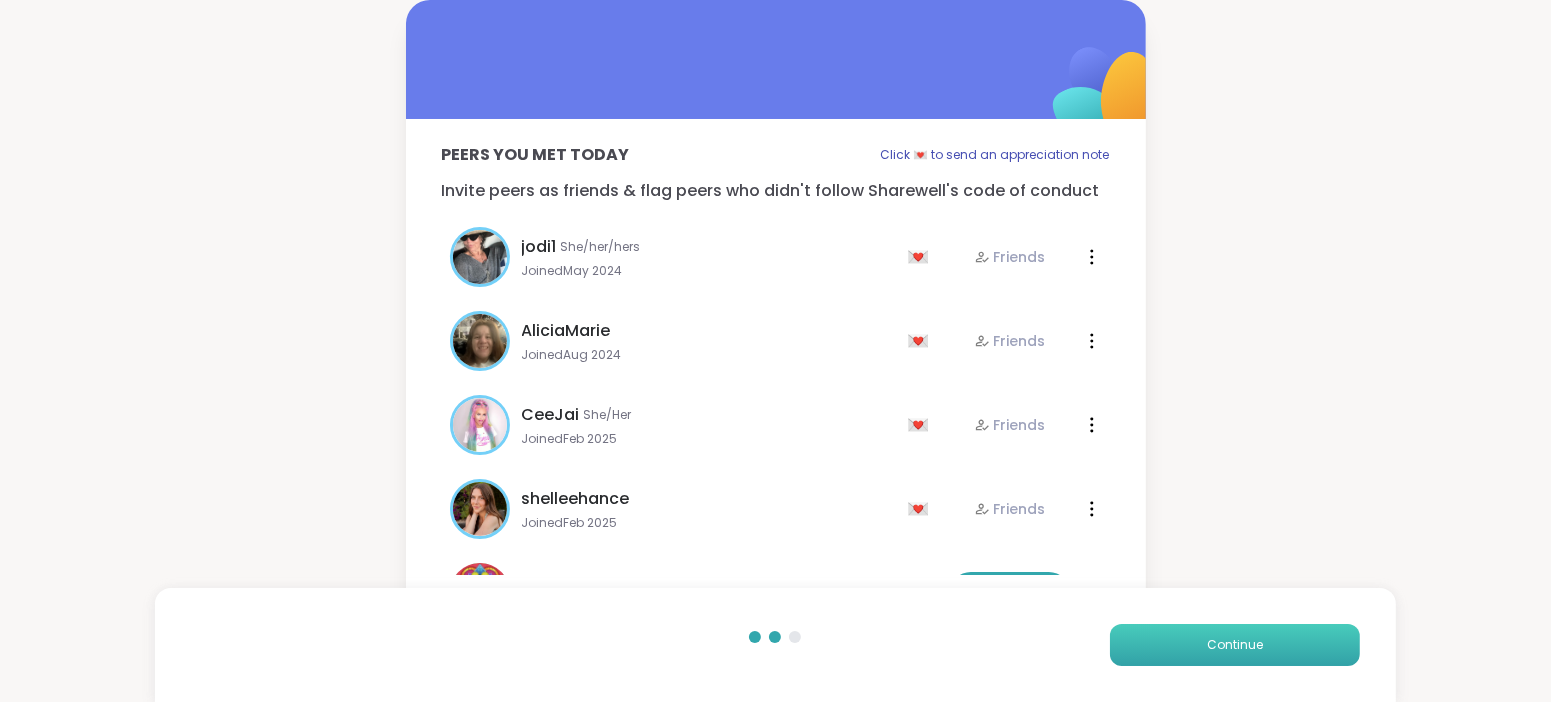 click on "Continue" at bounding box center [1235, 645] 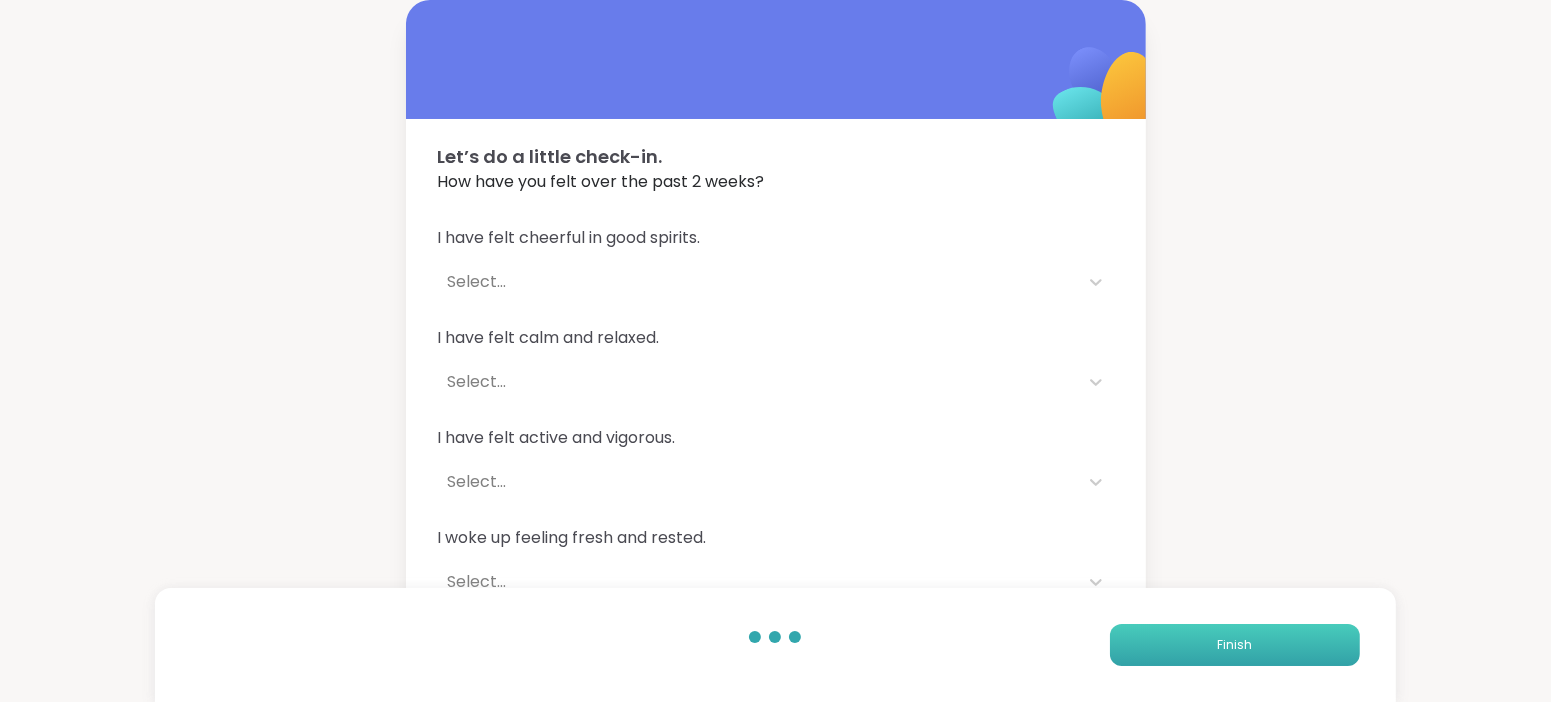 click on "Finish" at bounding box center [1234, 645] 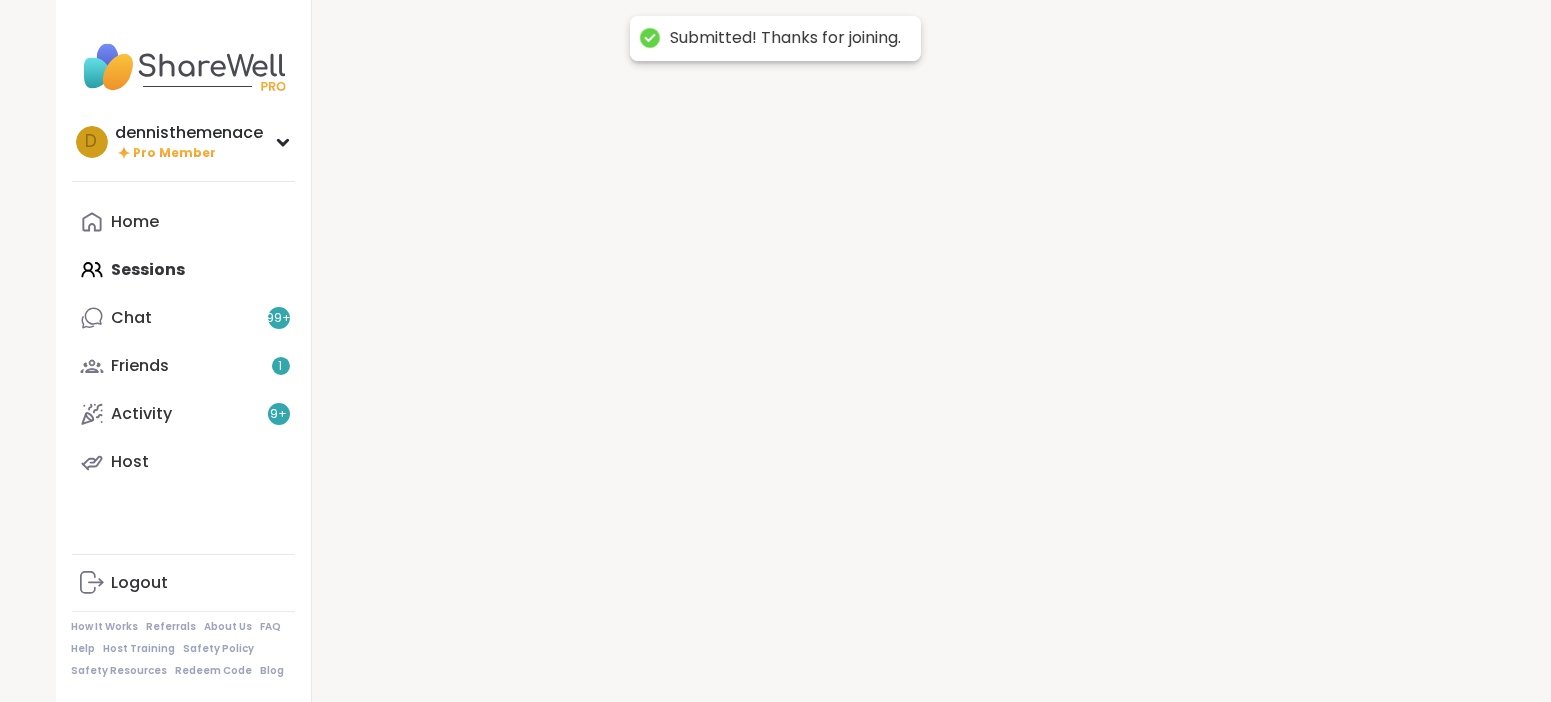 click at bounding box center (904, 351) 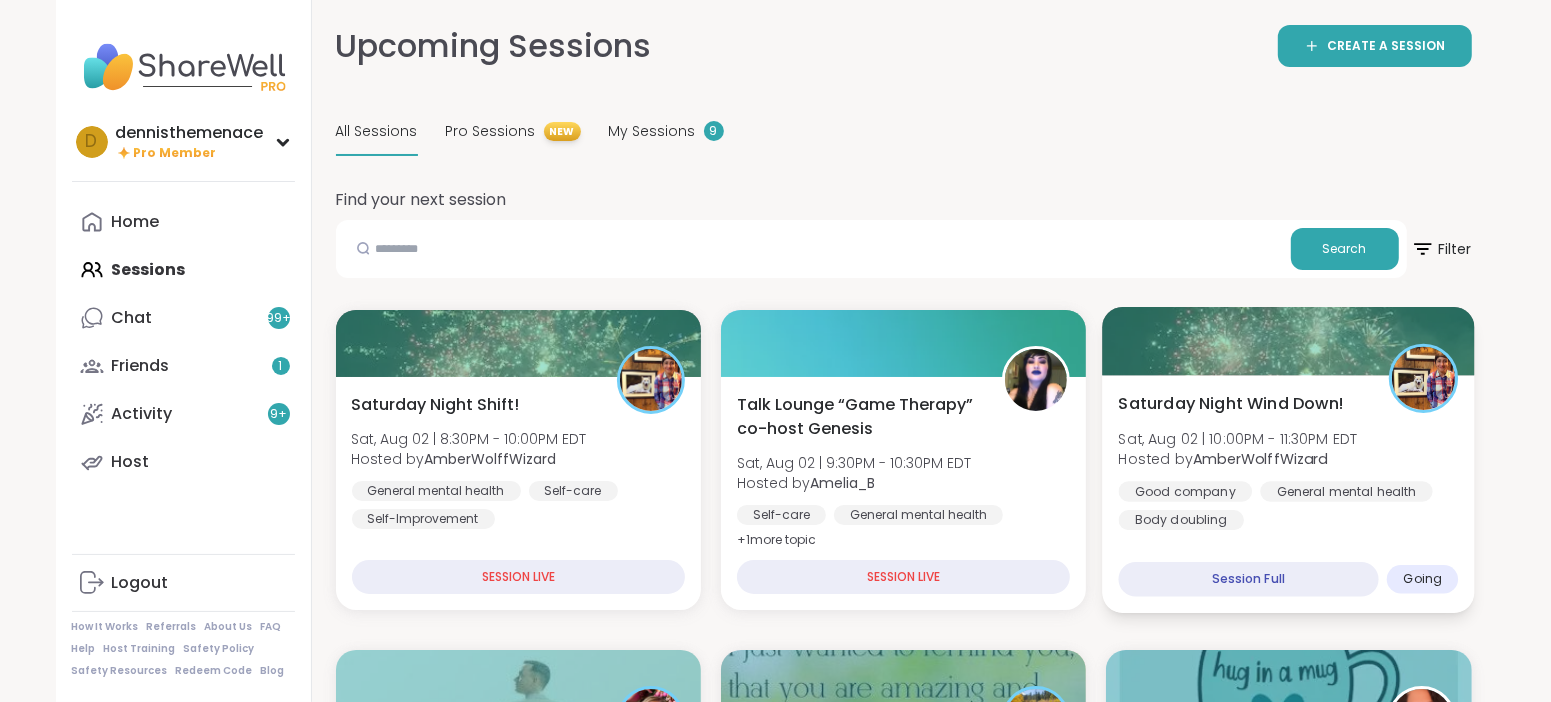 click on "Sat, Aug 02 | 10:00PM - 11:30PM EDT" at bounding box center (1238, 438) 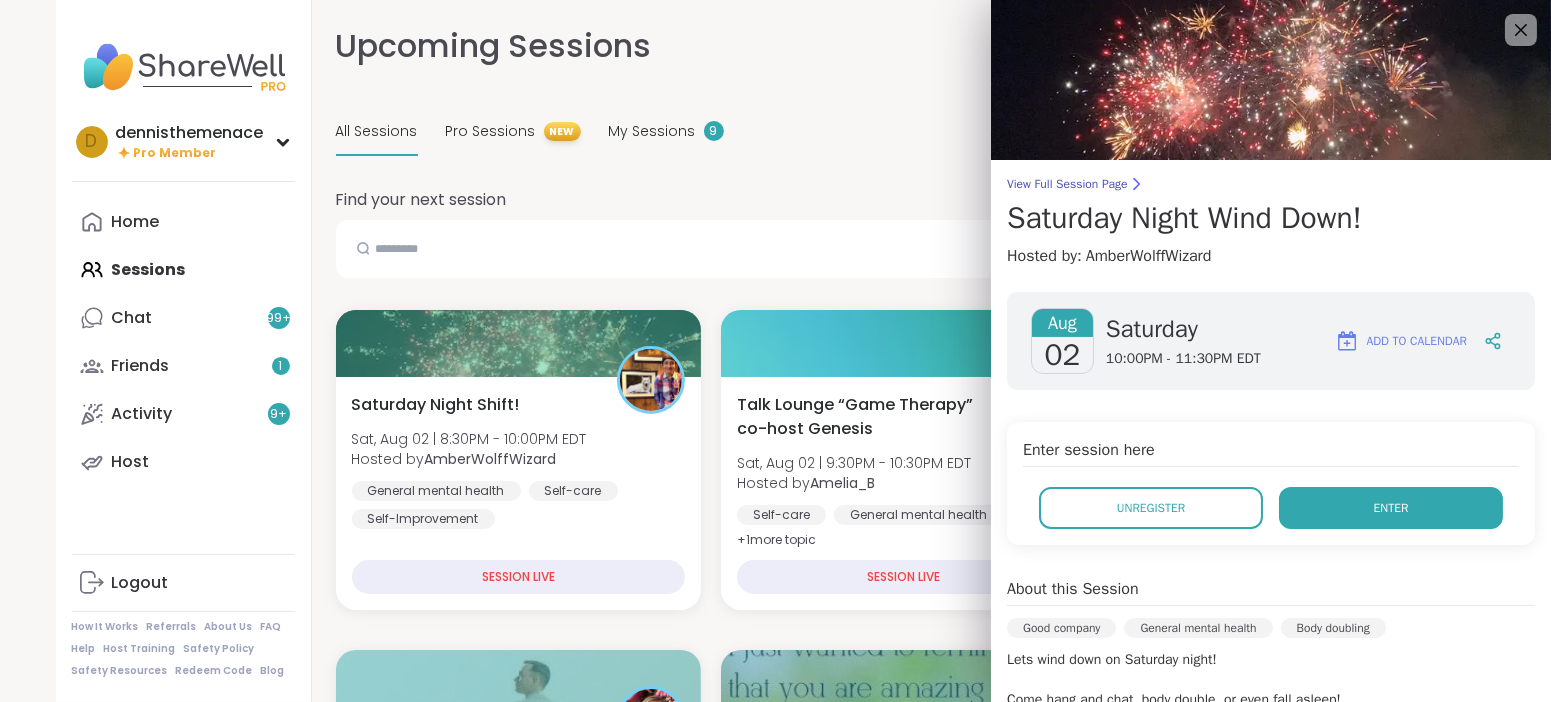 click on "Enter" at bounding box center (1391, 508) 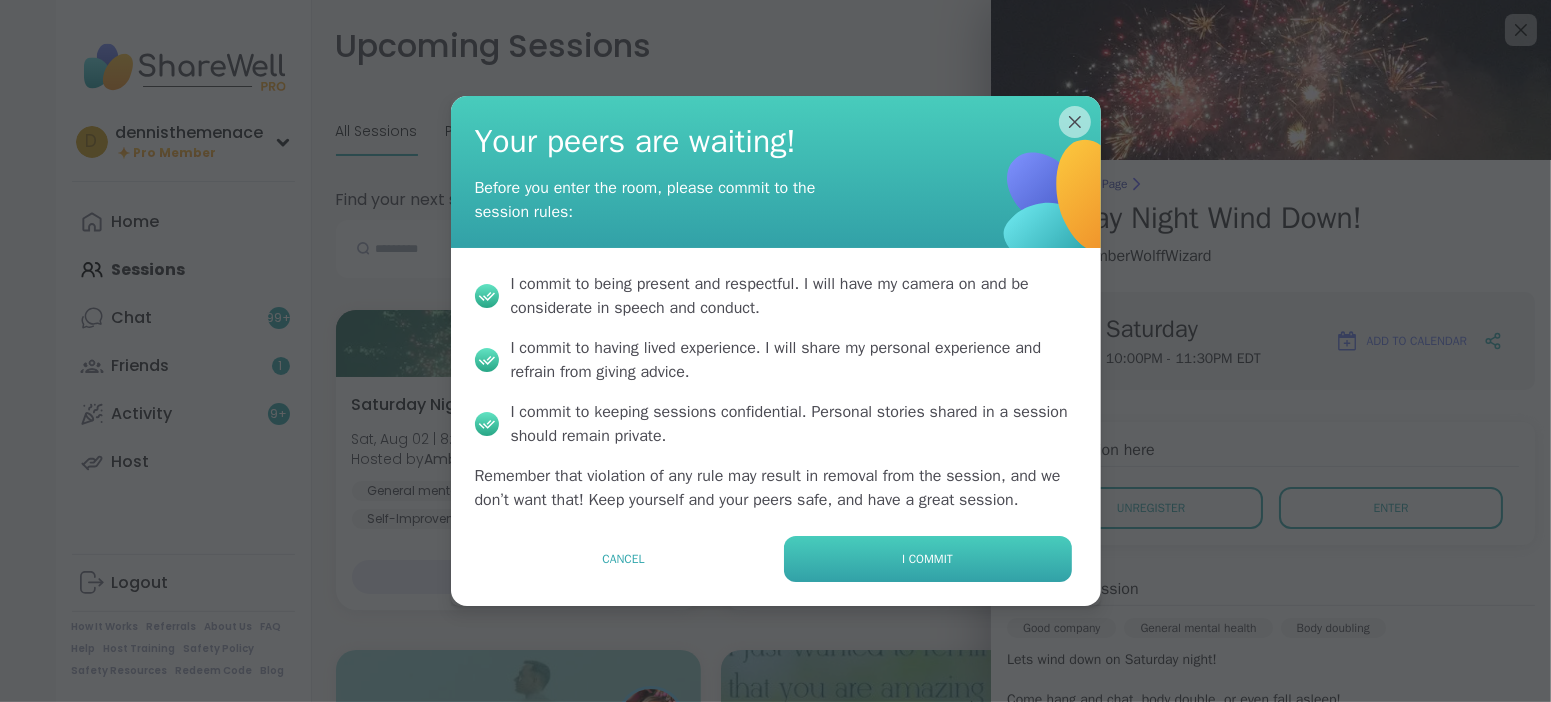 click on "I commit" at bounding box center (927, 559) 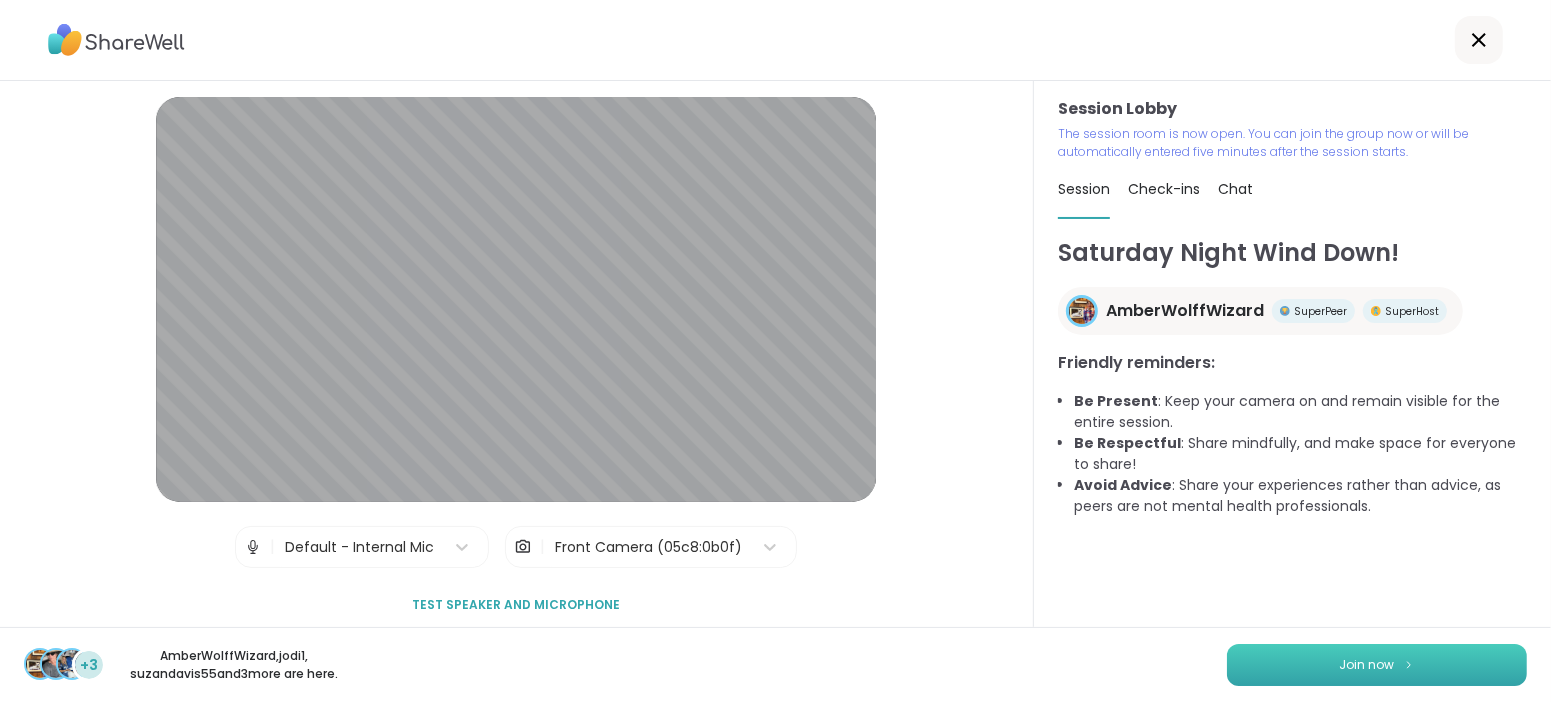 click on "Join now" at bounding box center (1367, 665) 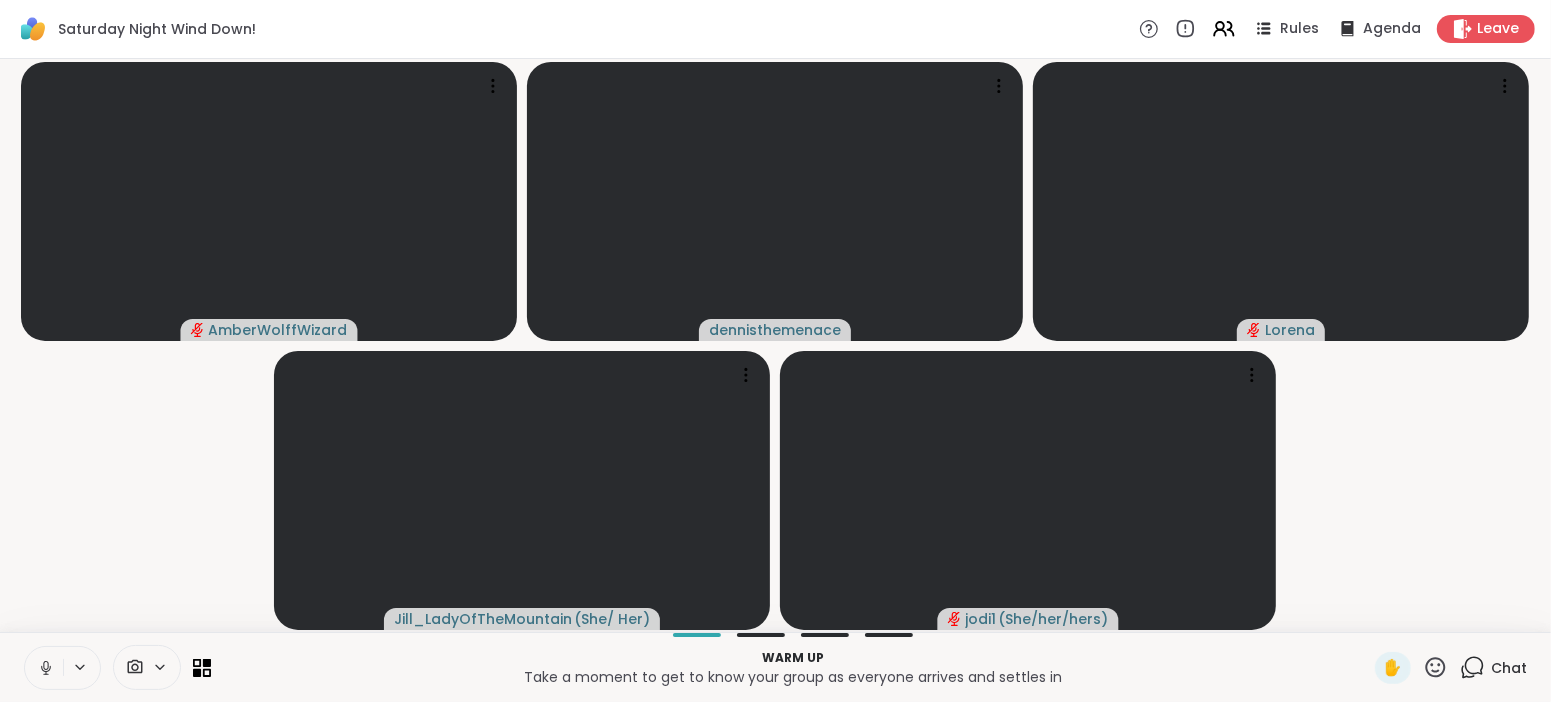 click 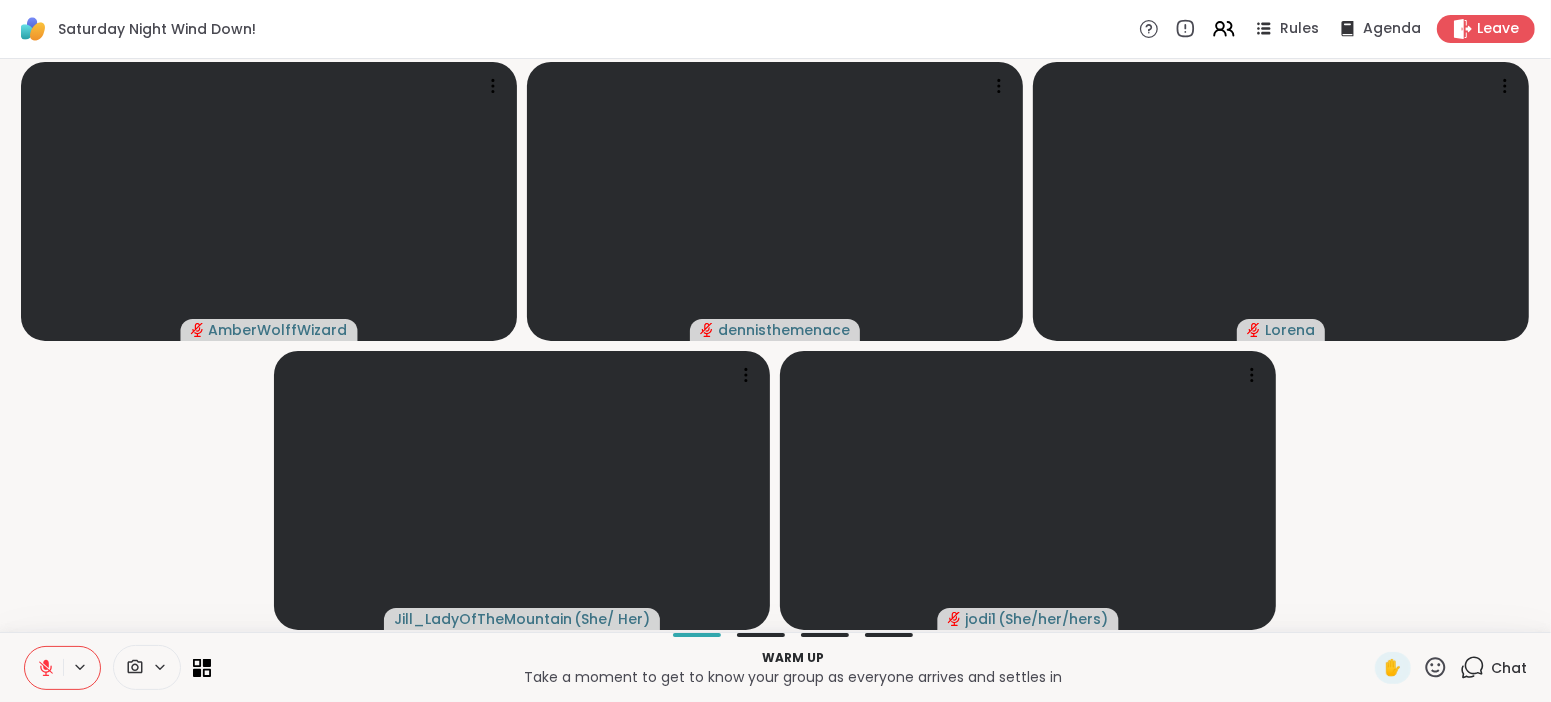 click on "Chat" at bounding box center (1509, 668) 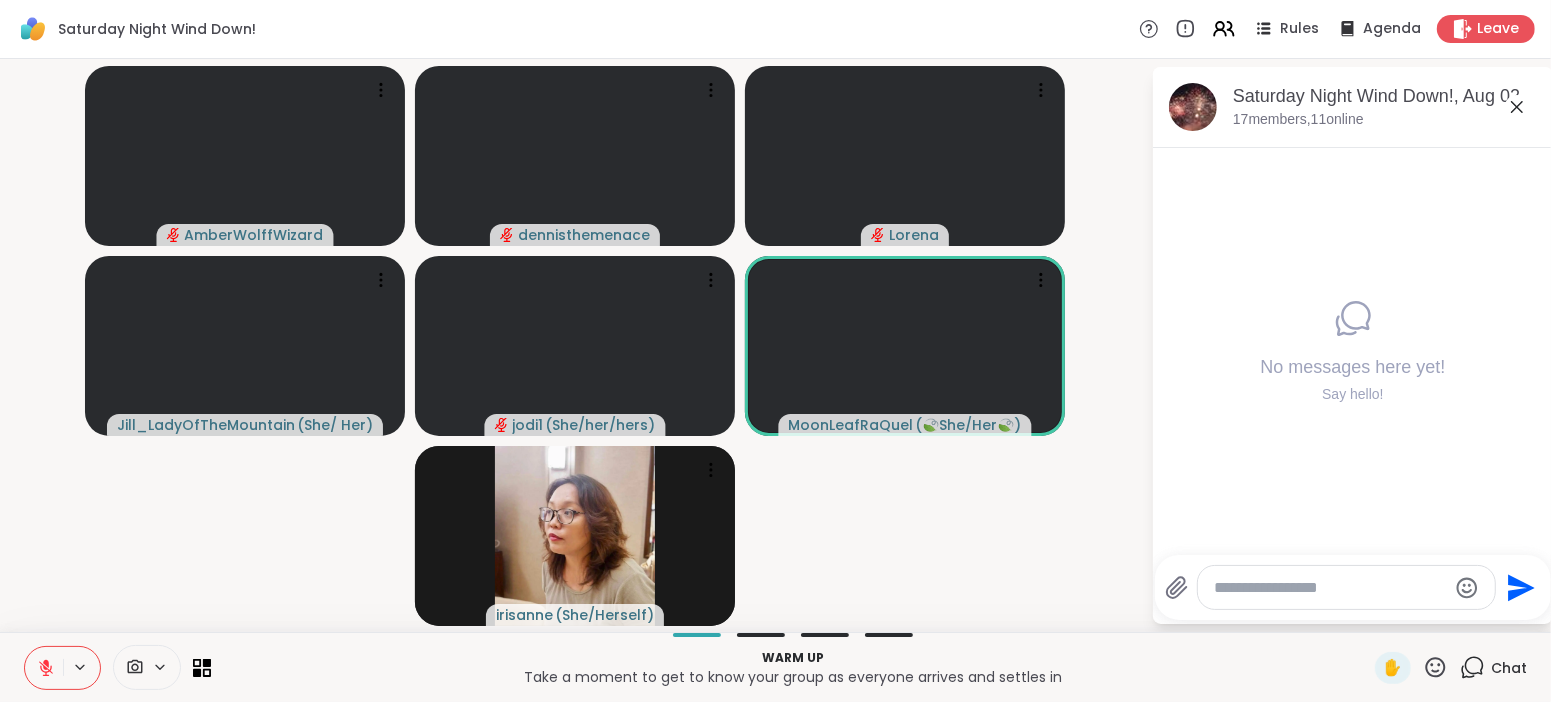 click 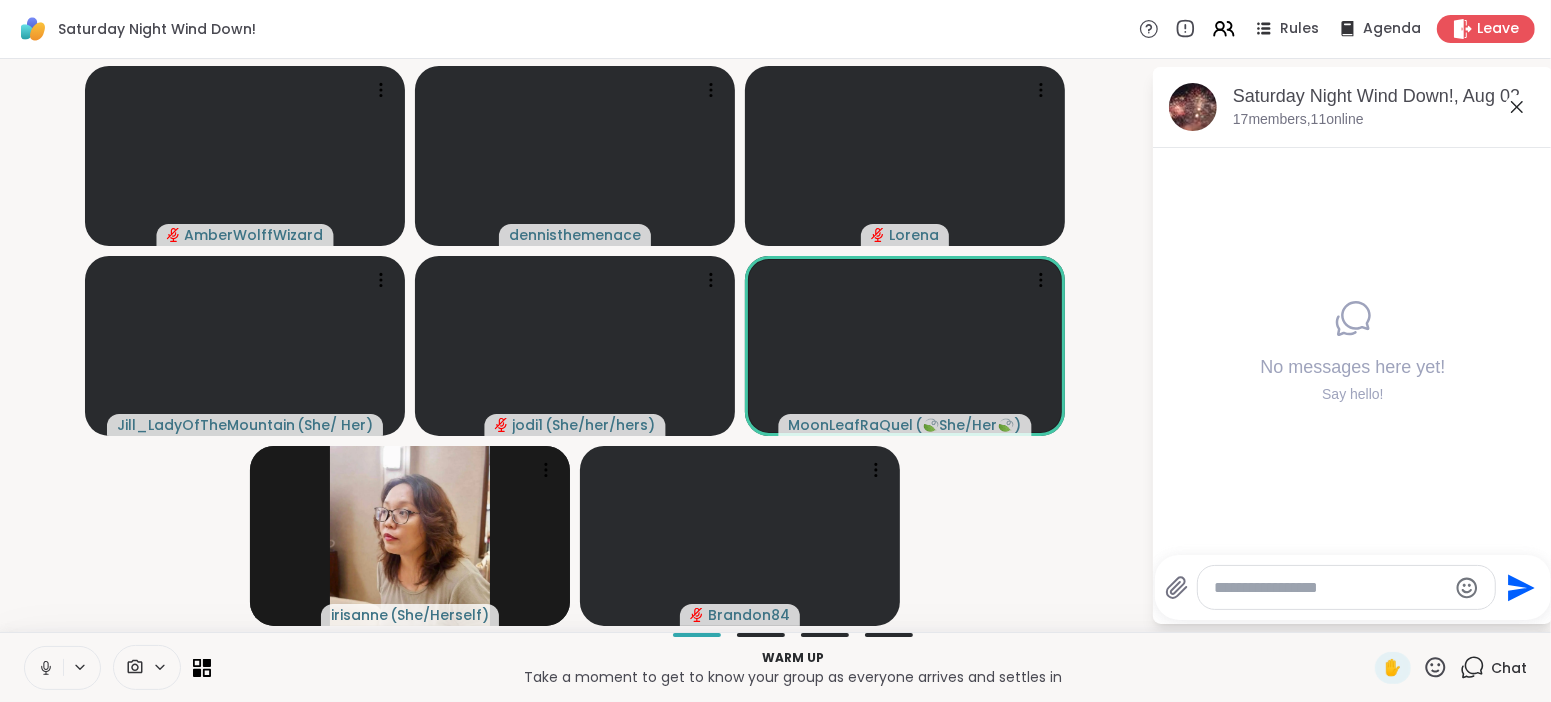click 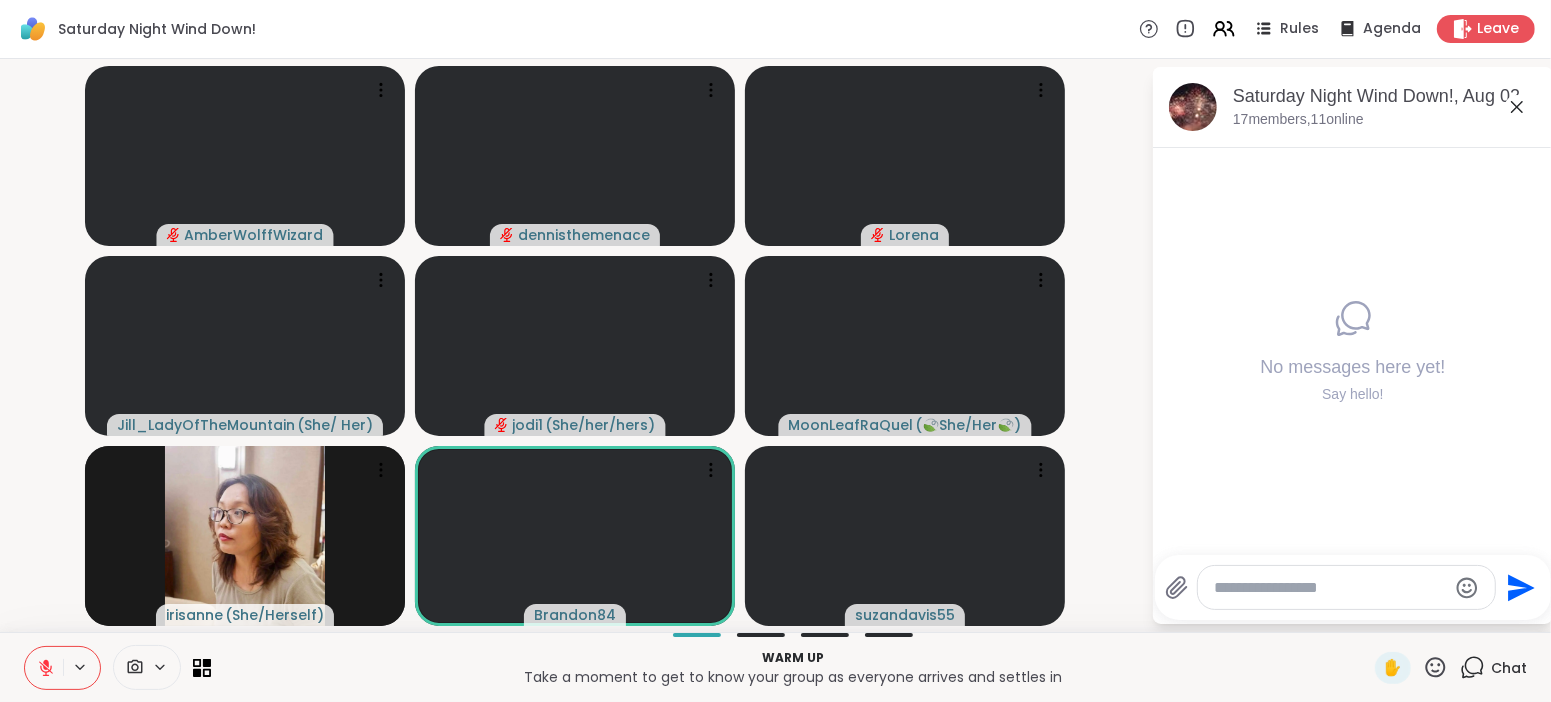 click 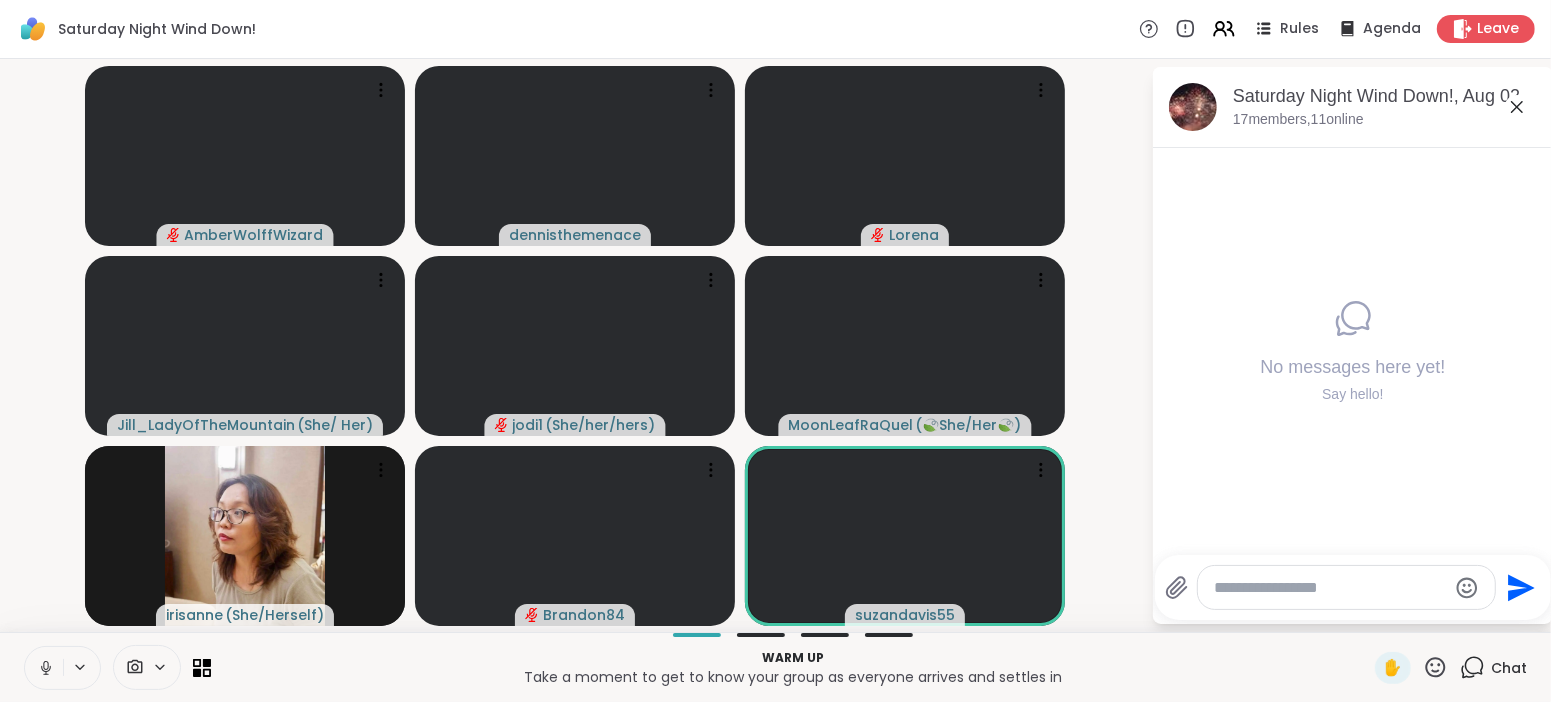 click 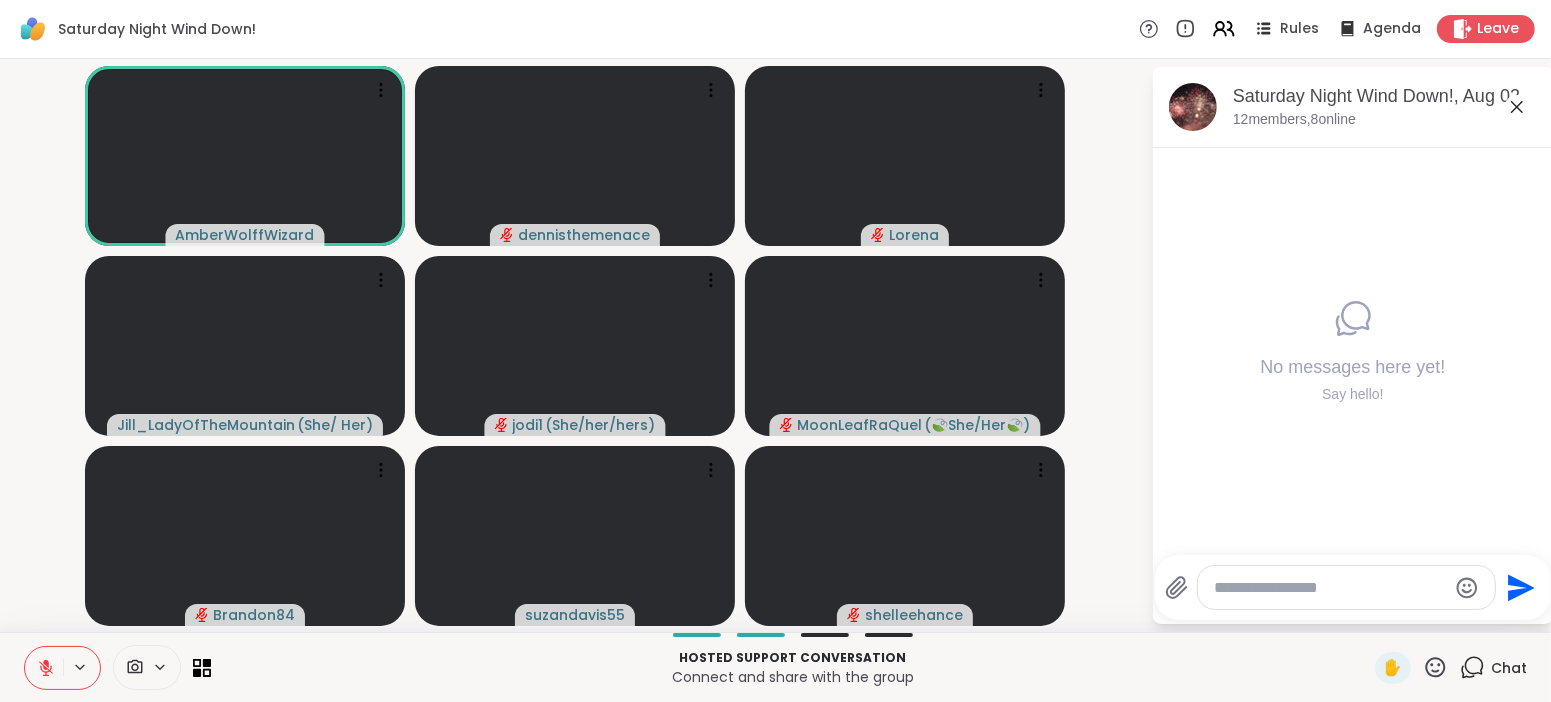 click 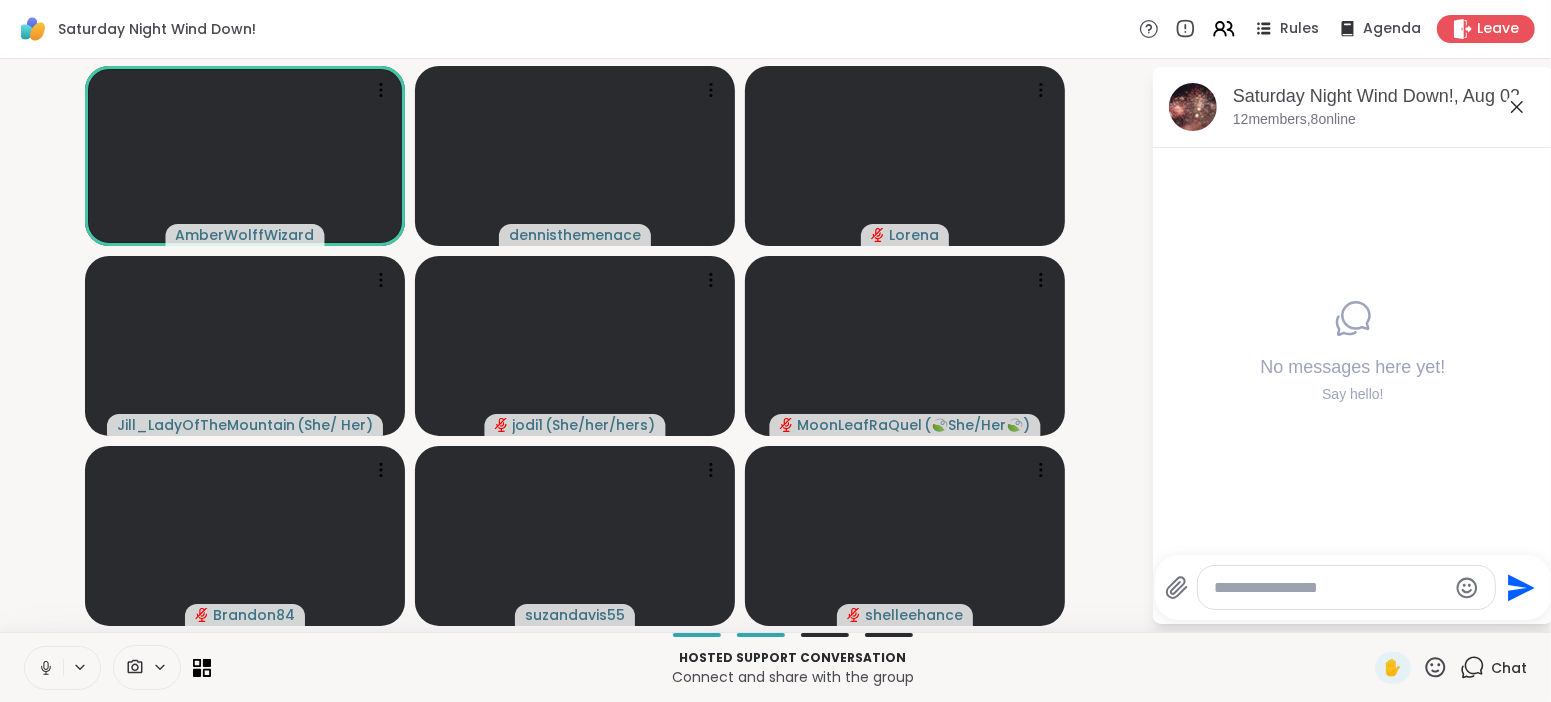 click 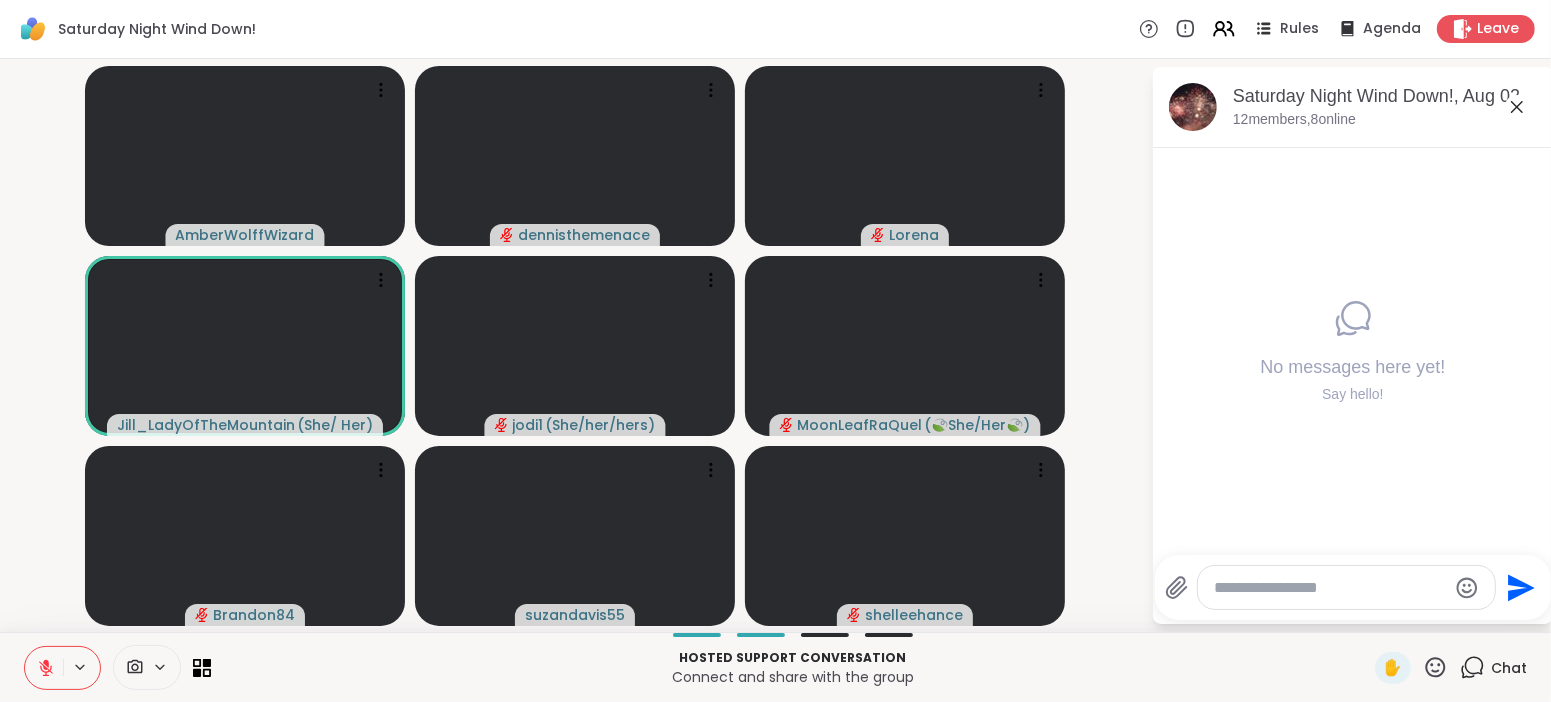 click 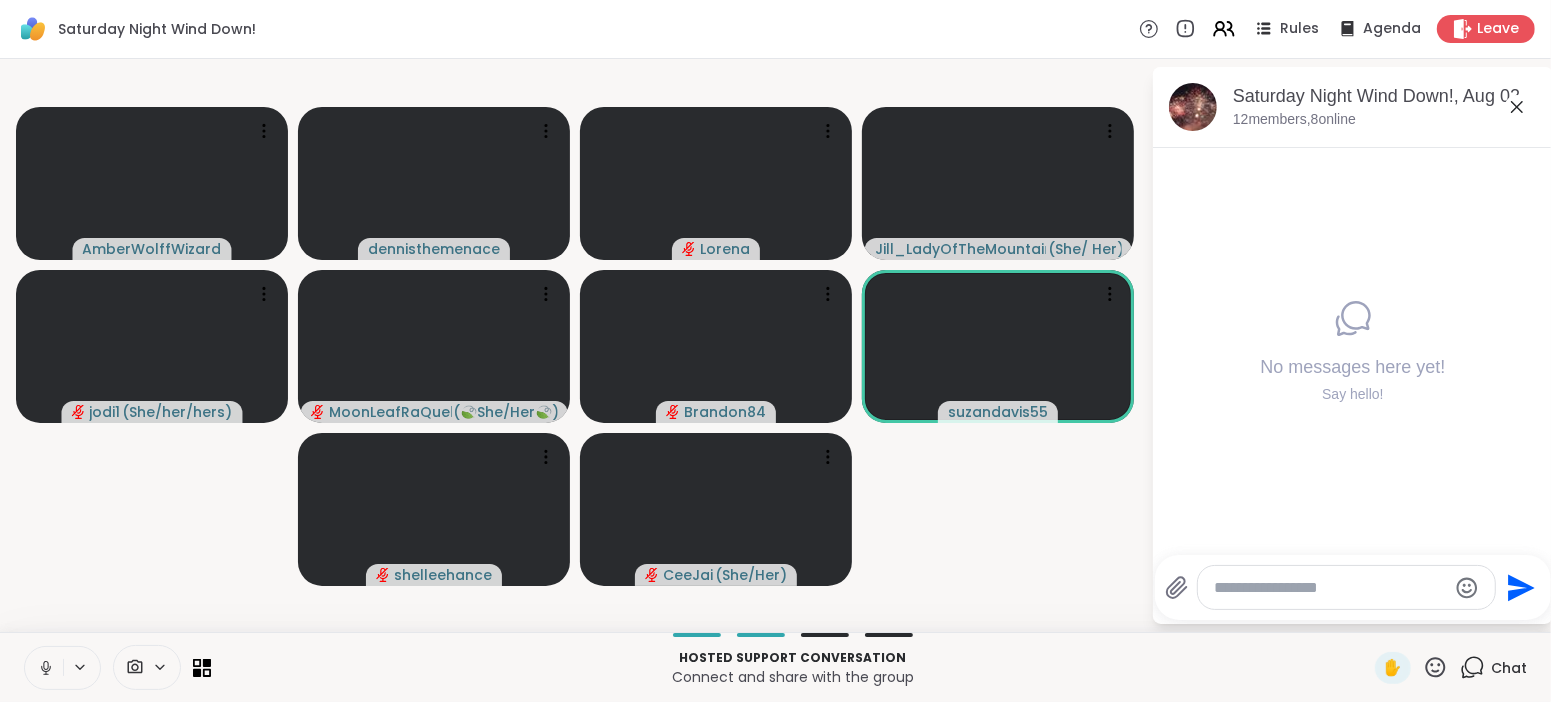 click 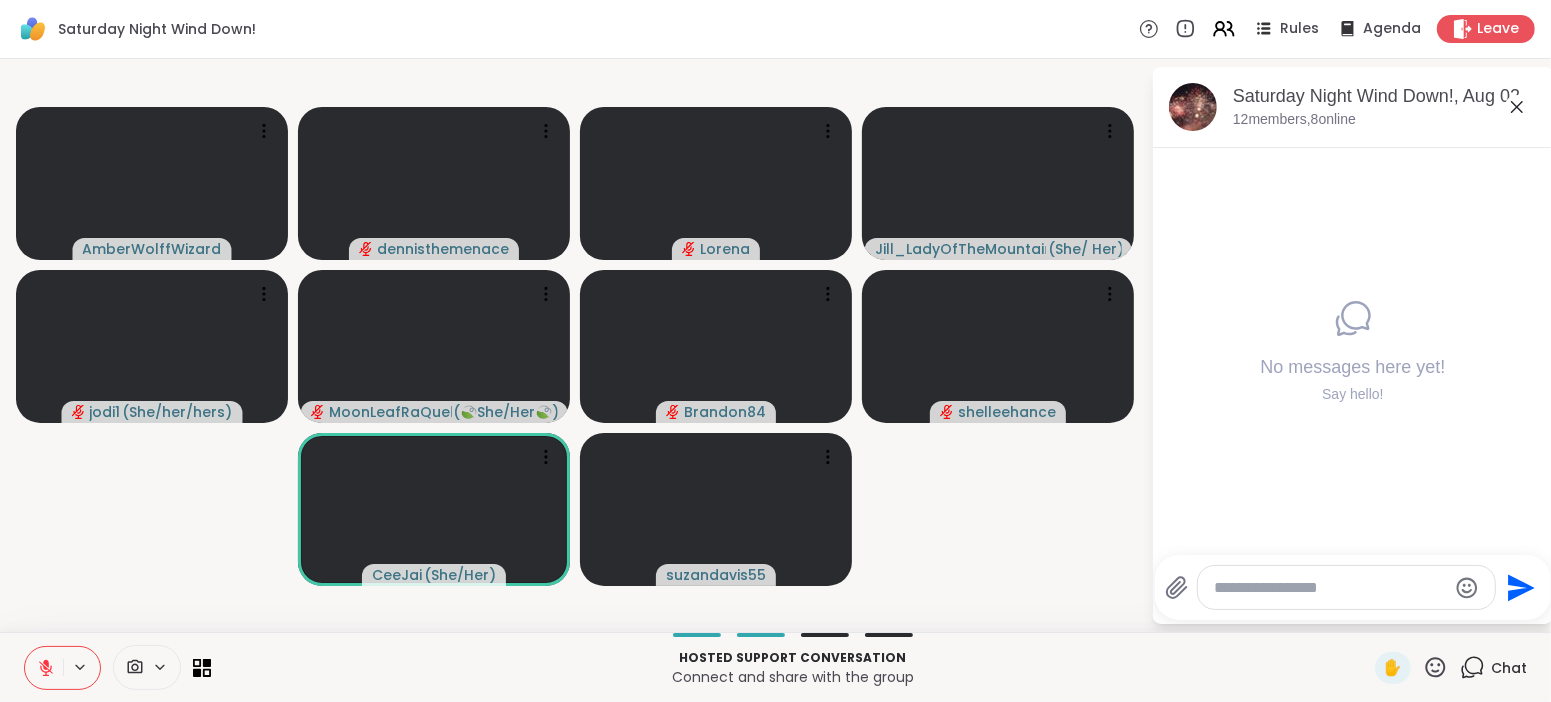 click 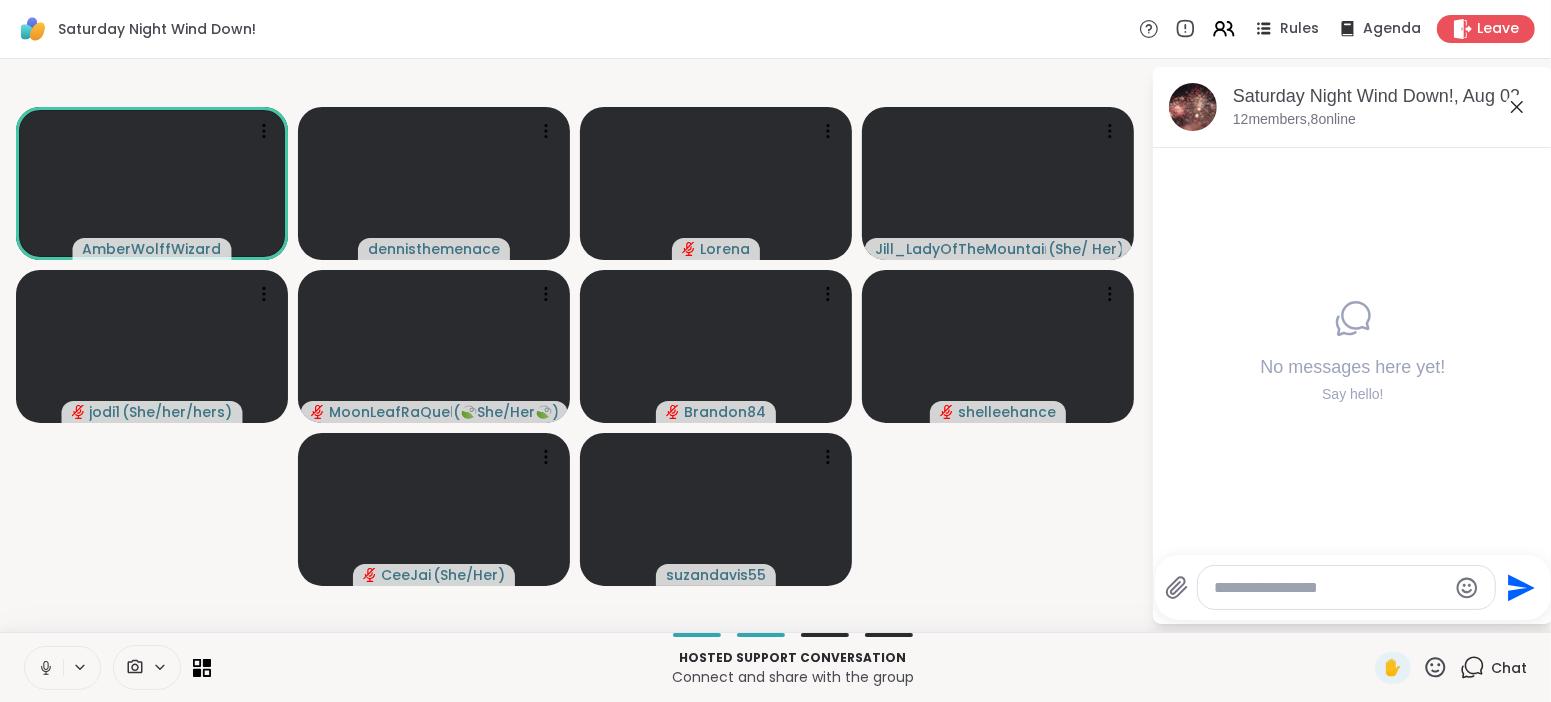 click 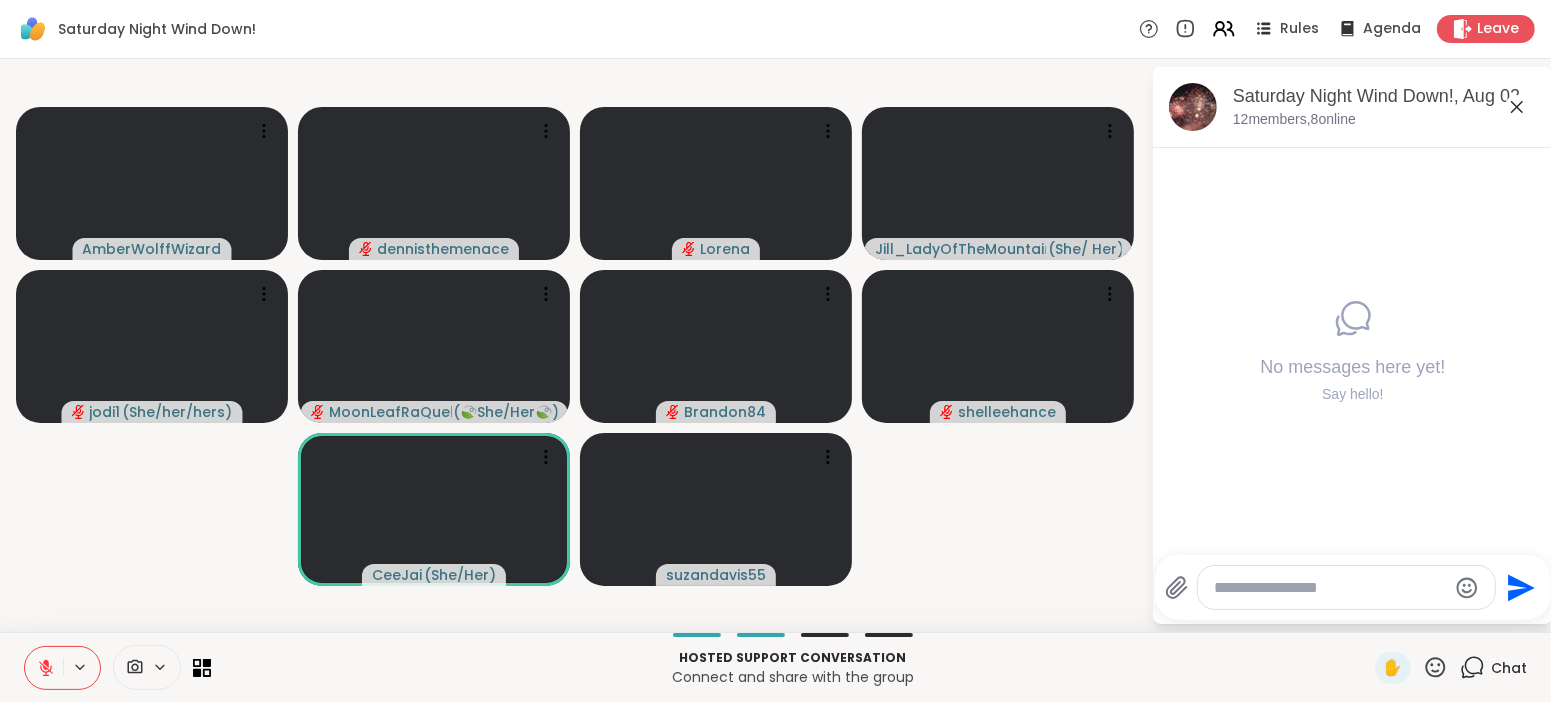 click 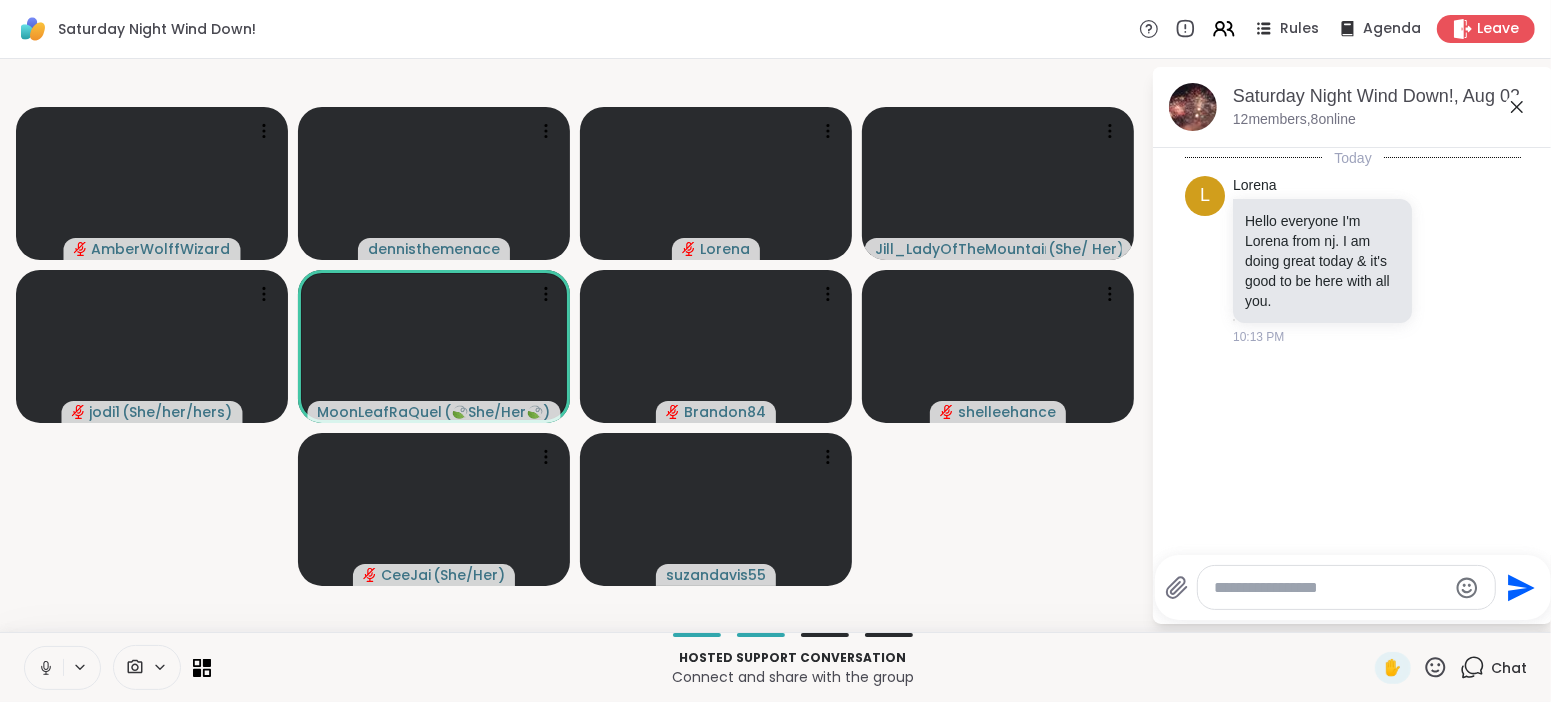 click 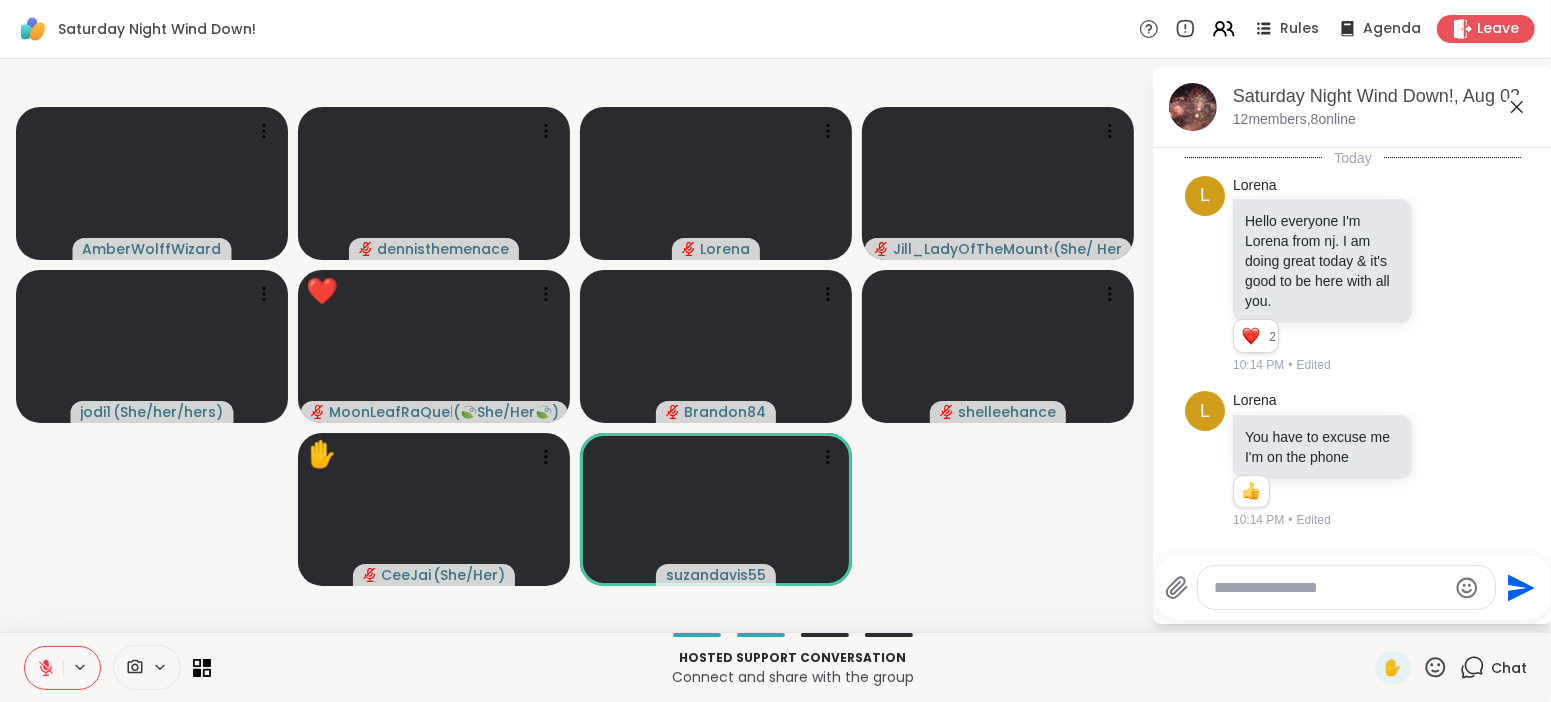 click at bounding box center [44, 668] 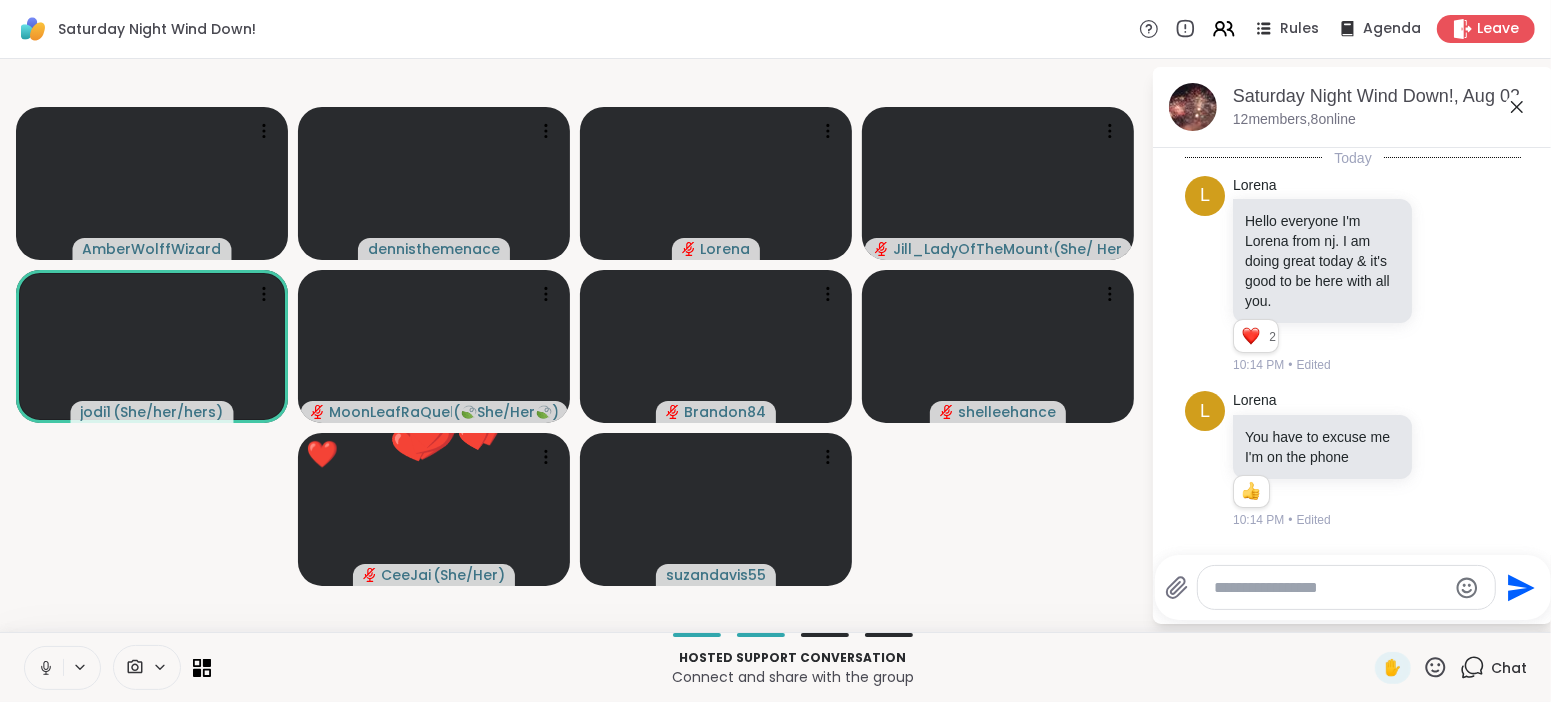 click 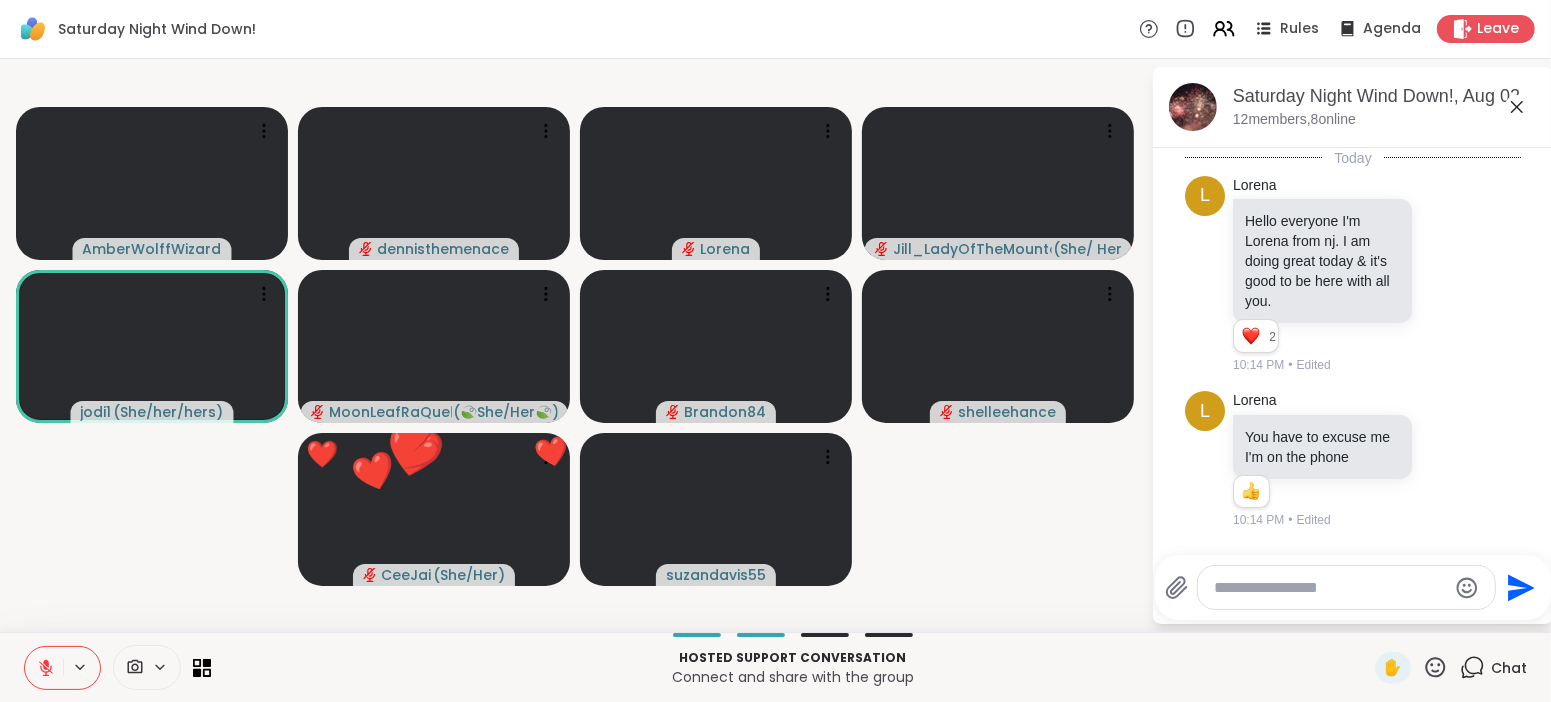 click 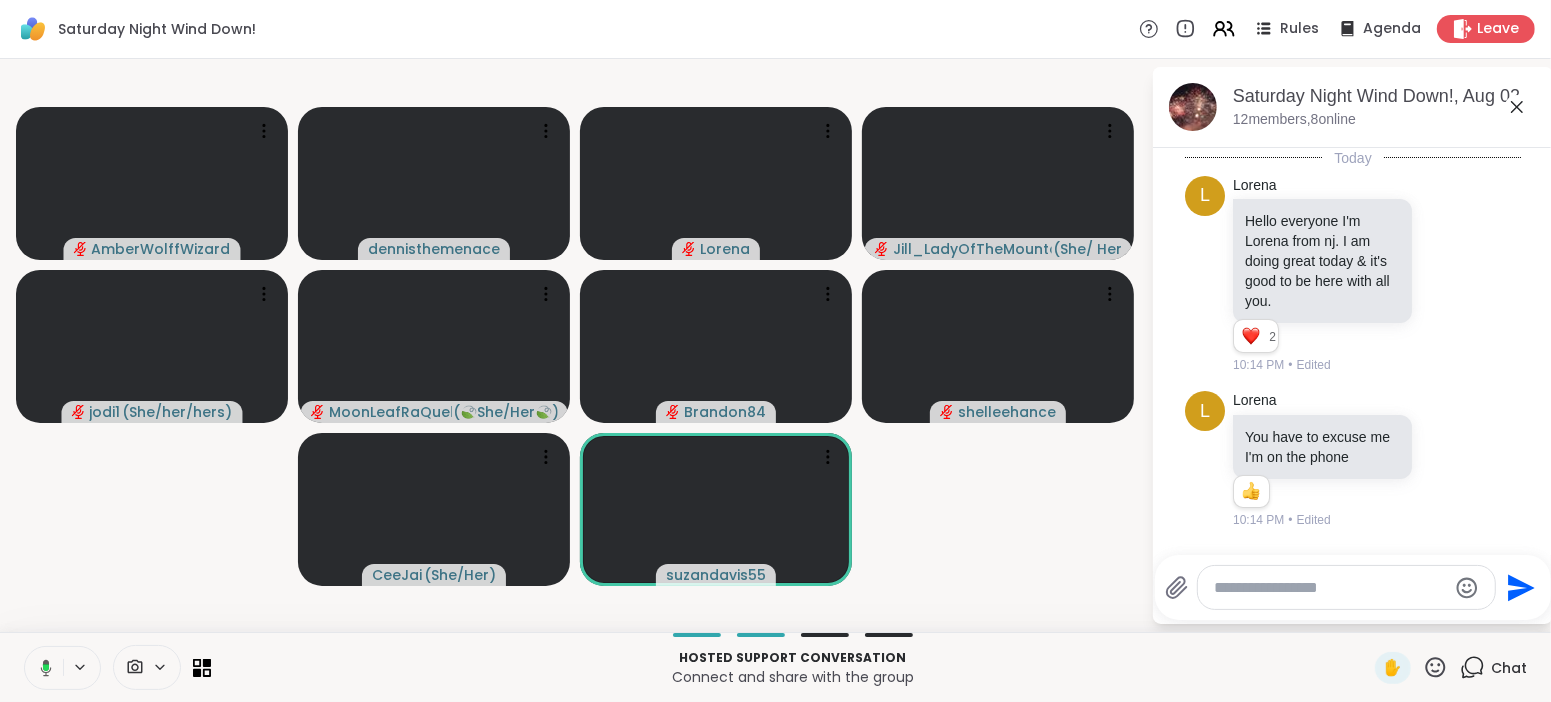 click 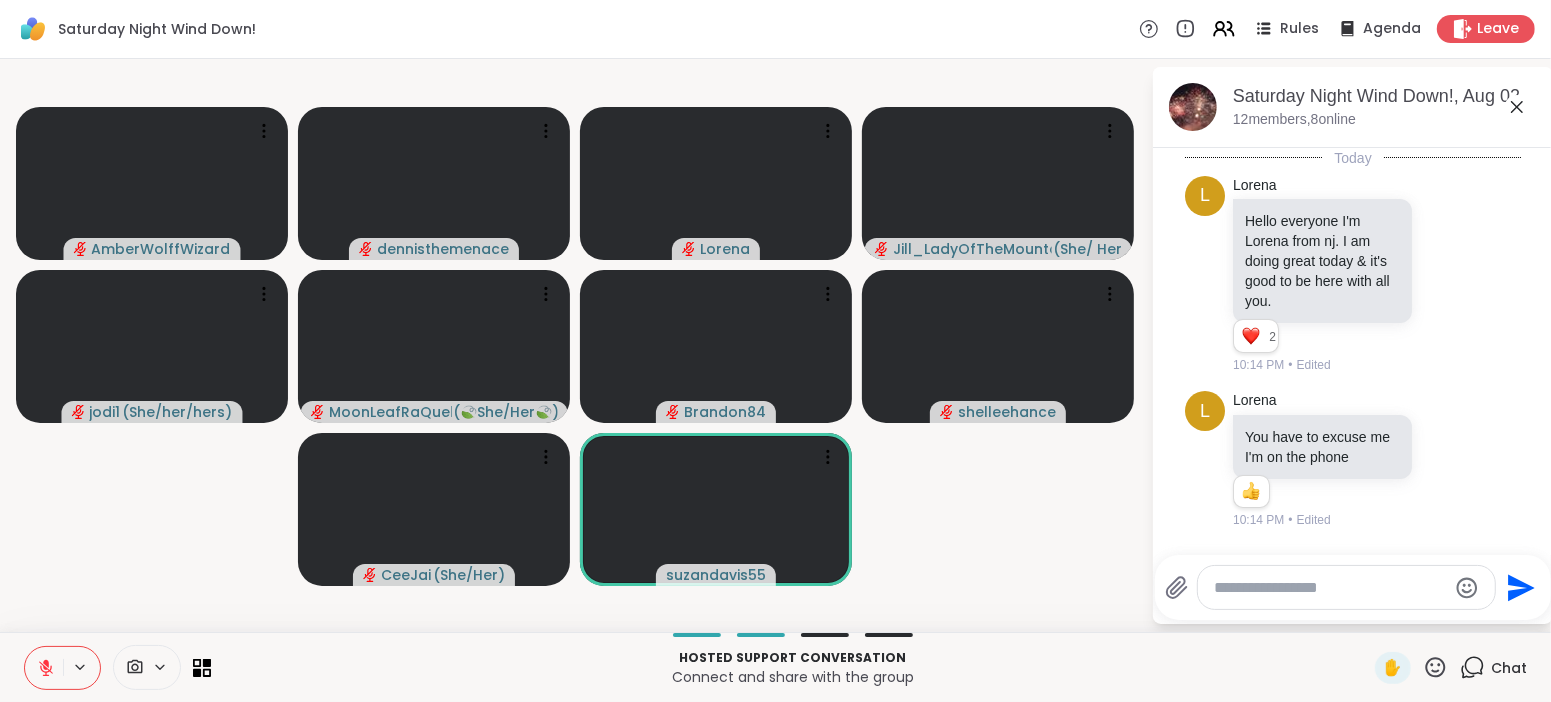 click 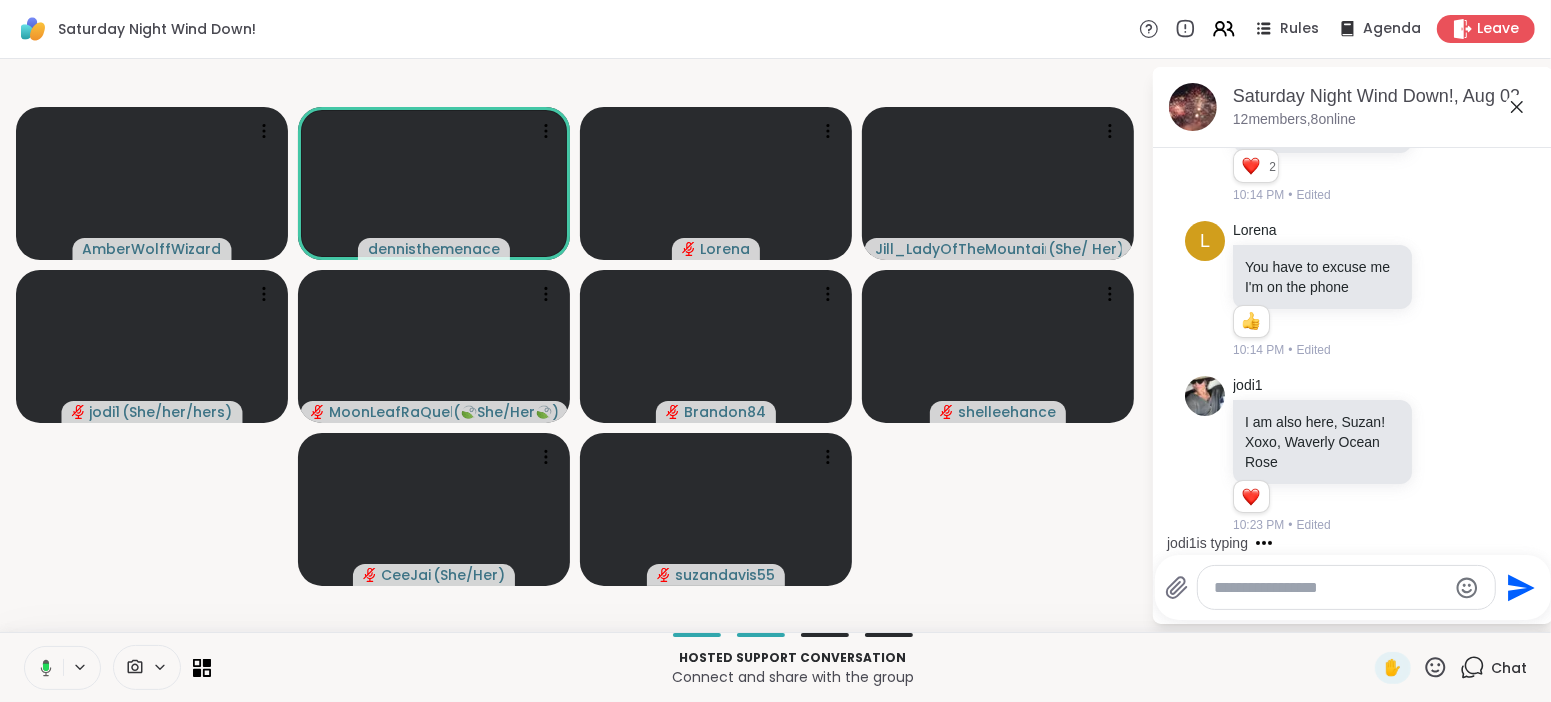 scroll, scrollTop: 317, scrollLeft: 0, axis: vertical 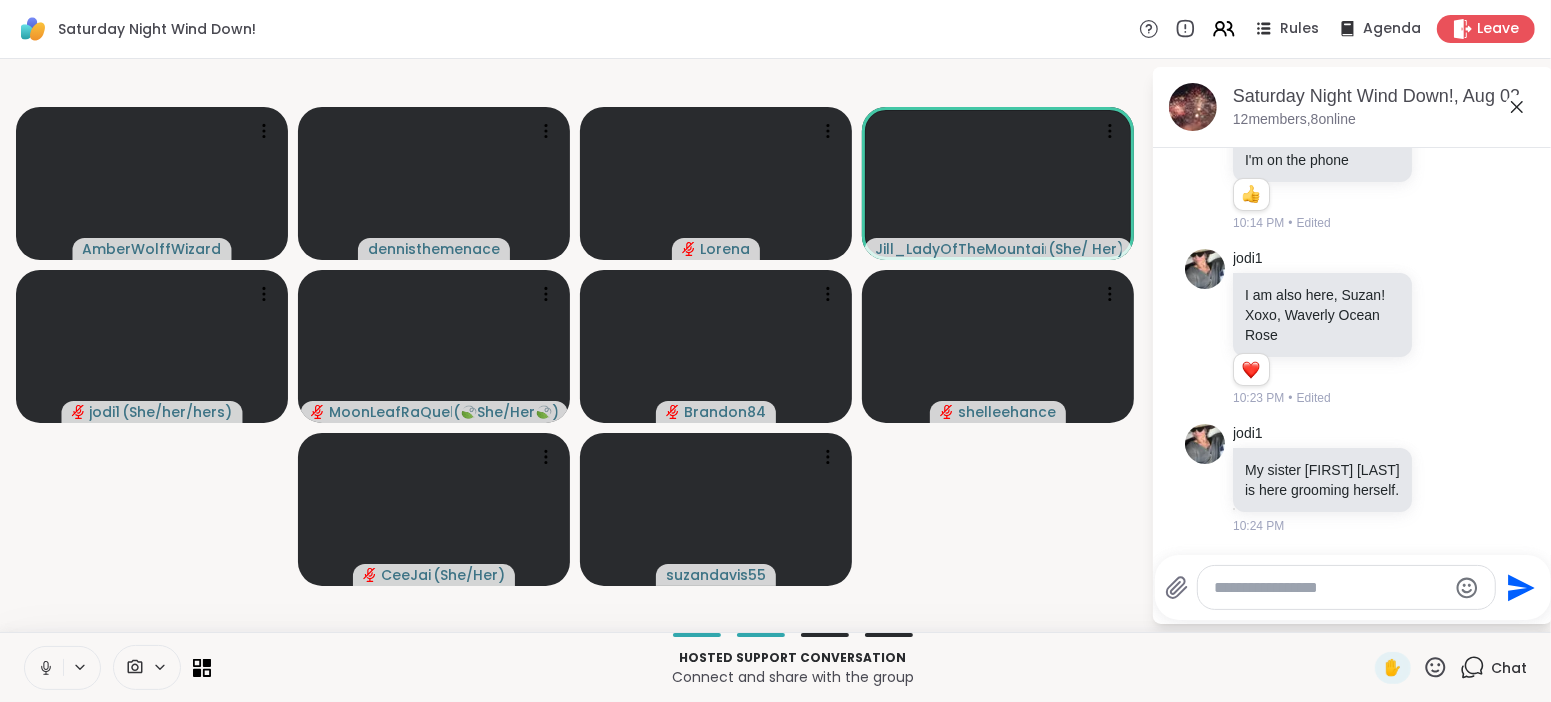 click 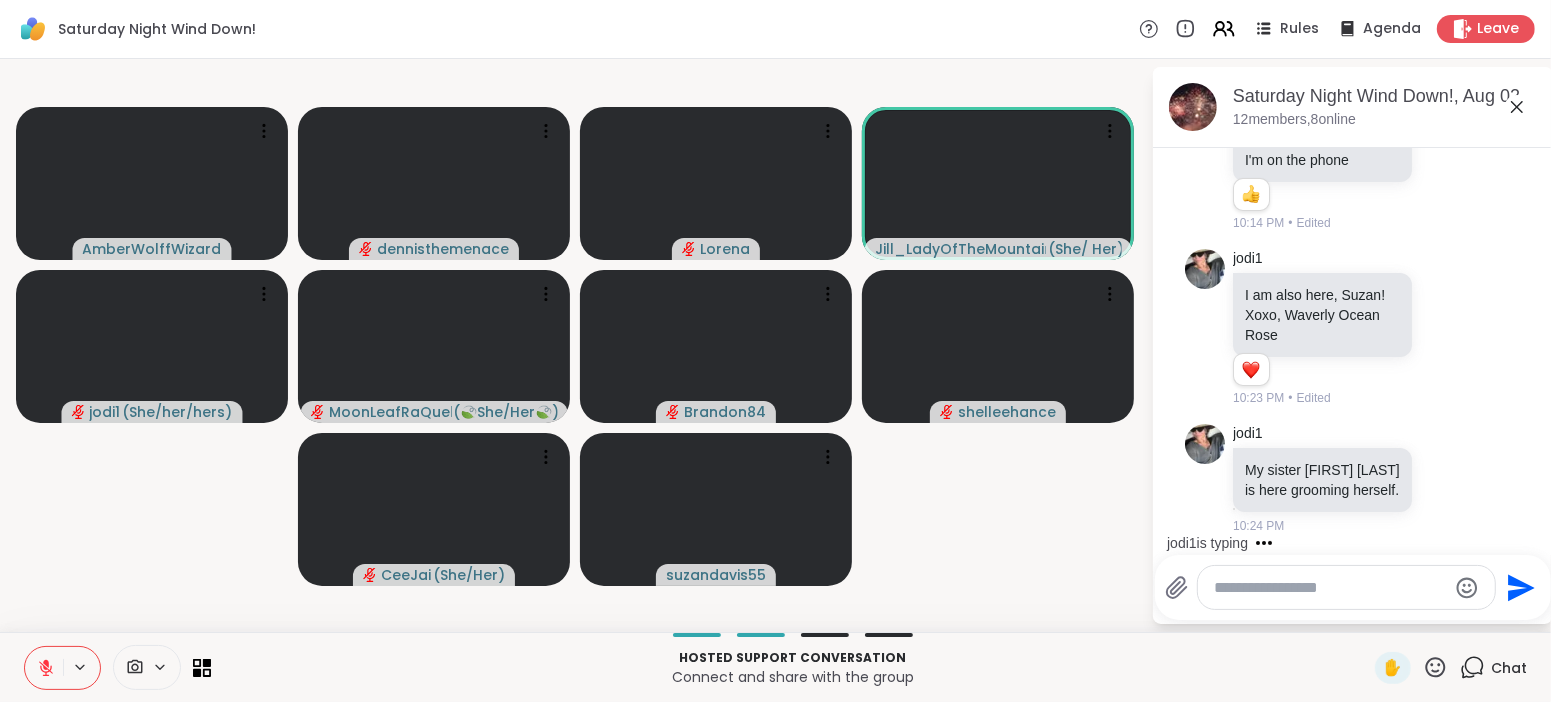 click 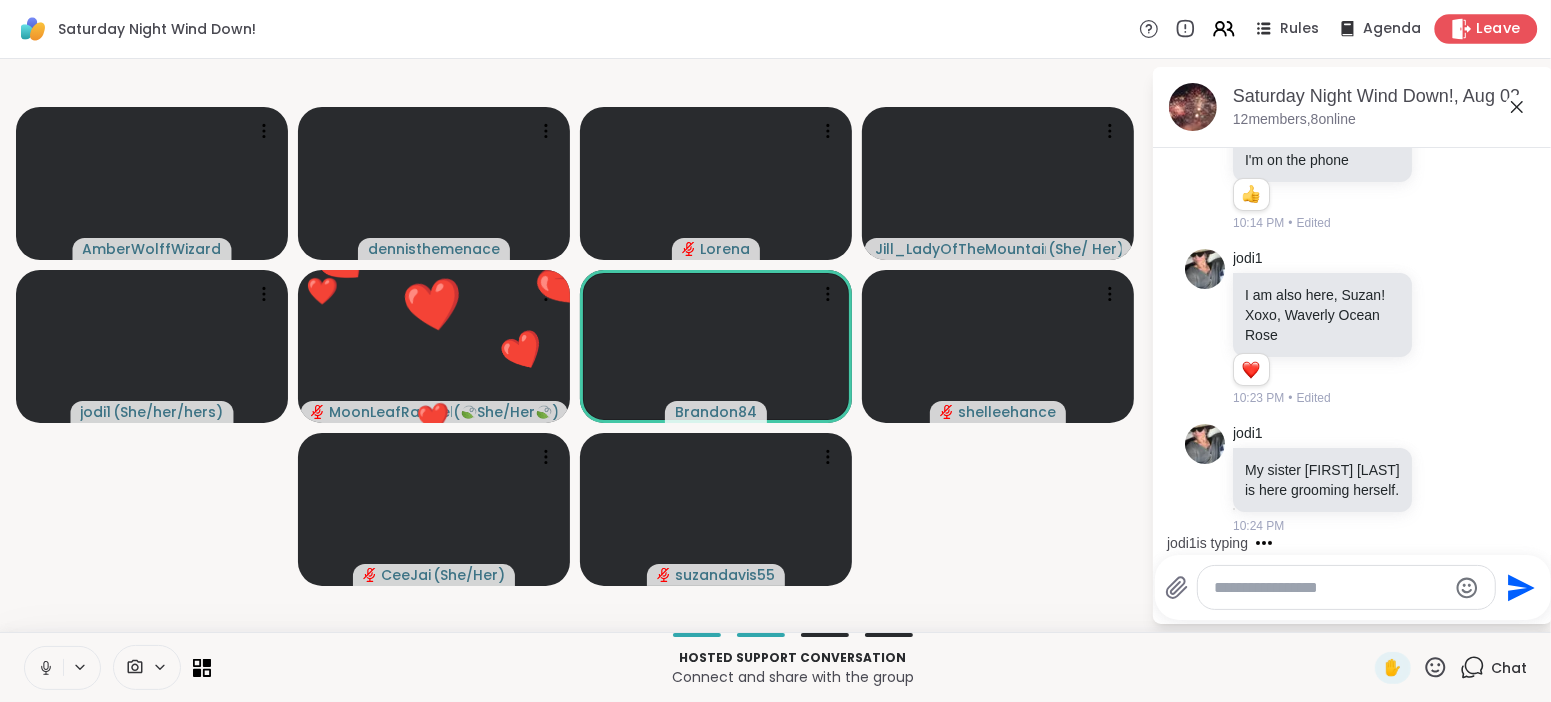 click on "Leave" at bounding box center (1499, 29) 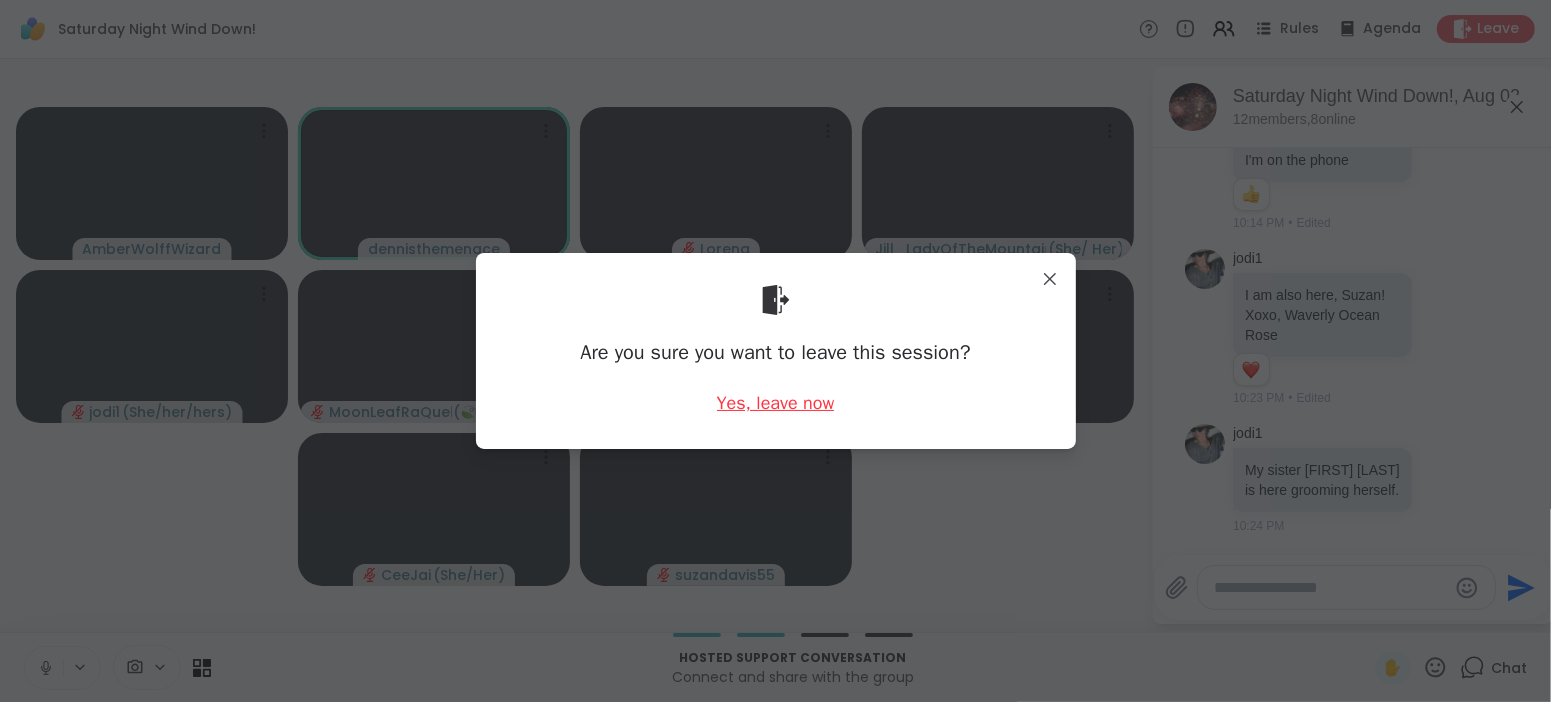 click on "Yes, leave now" at bounding box center [776, 403] 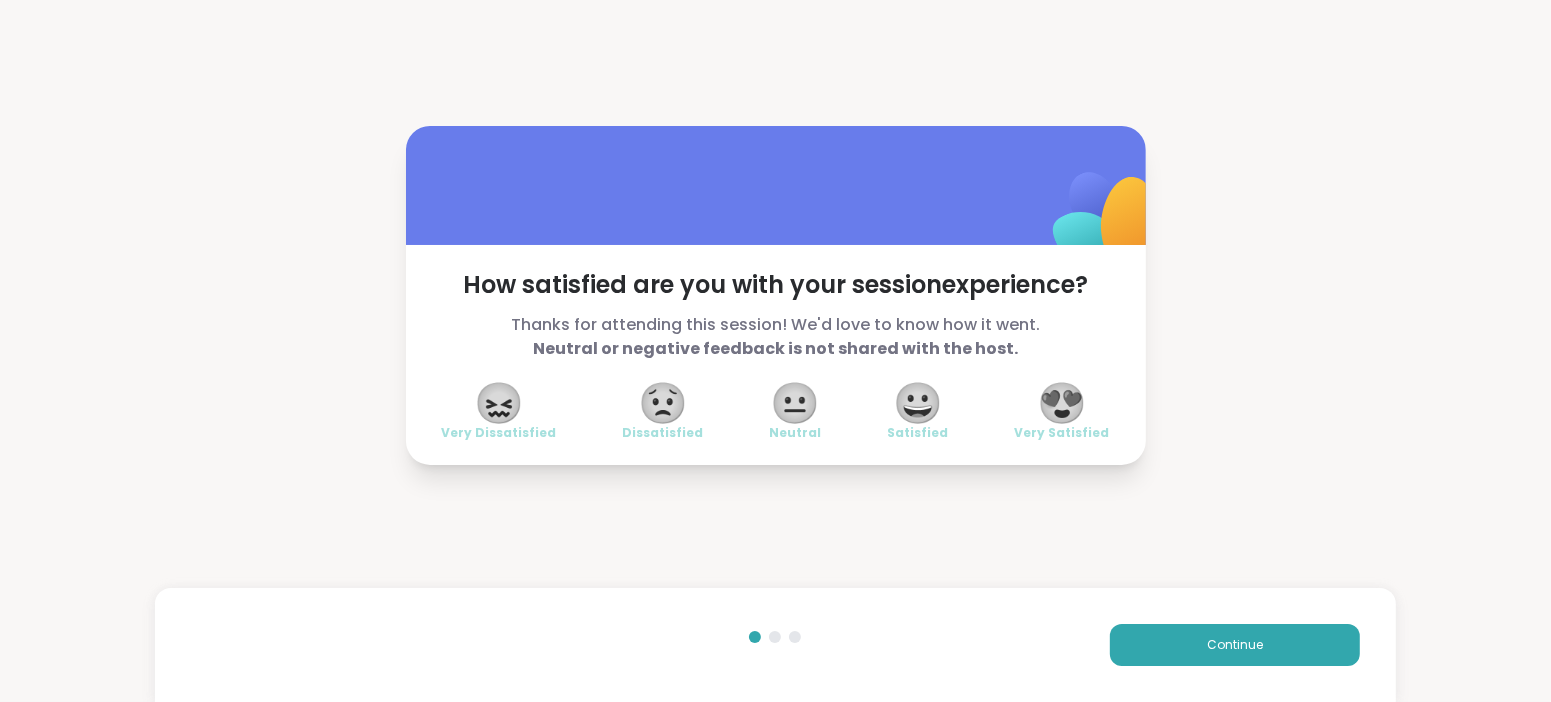 click on "😍" at bounding box center [1062, 403] 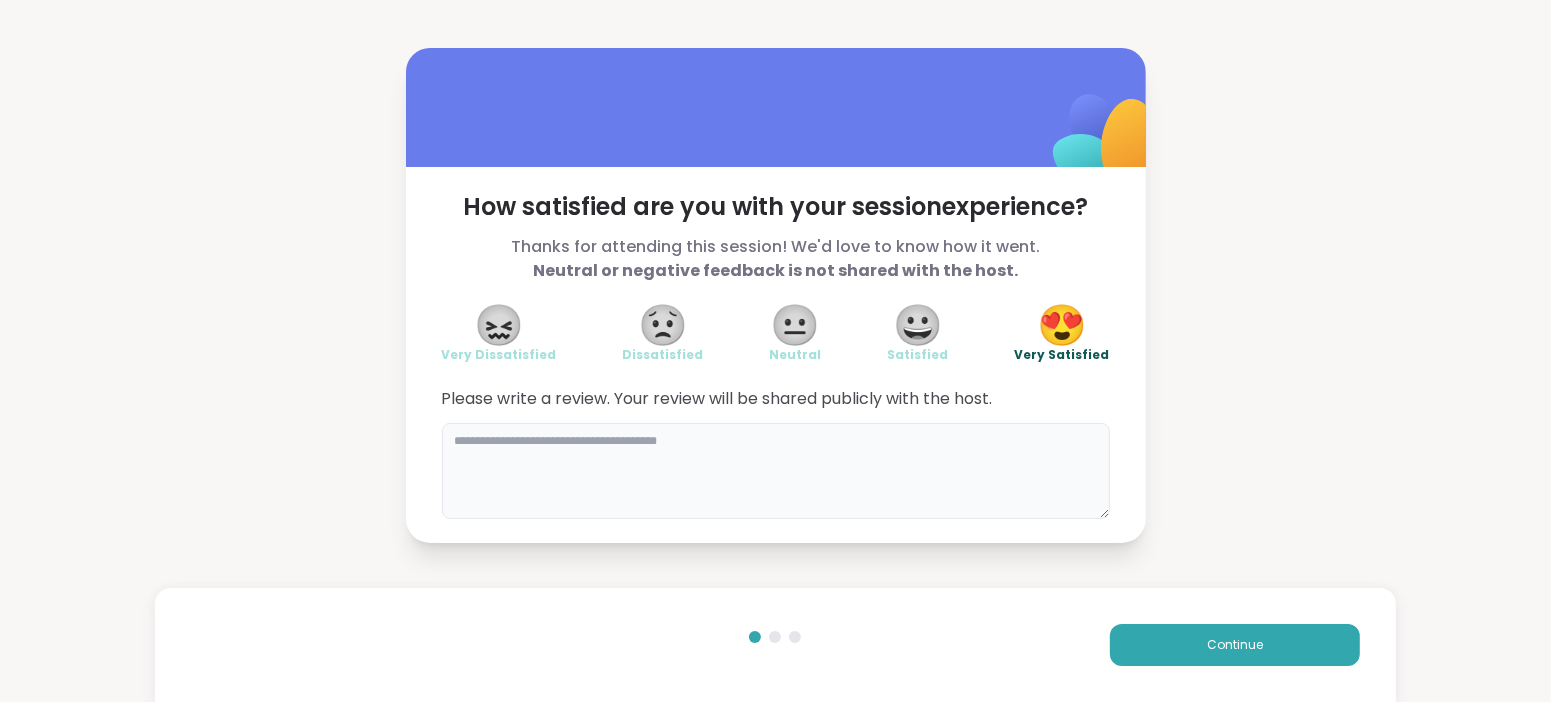 click at bounding box center [776, 471] 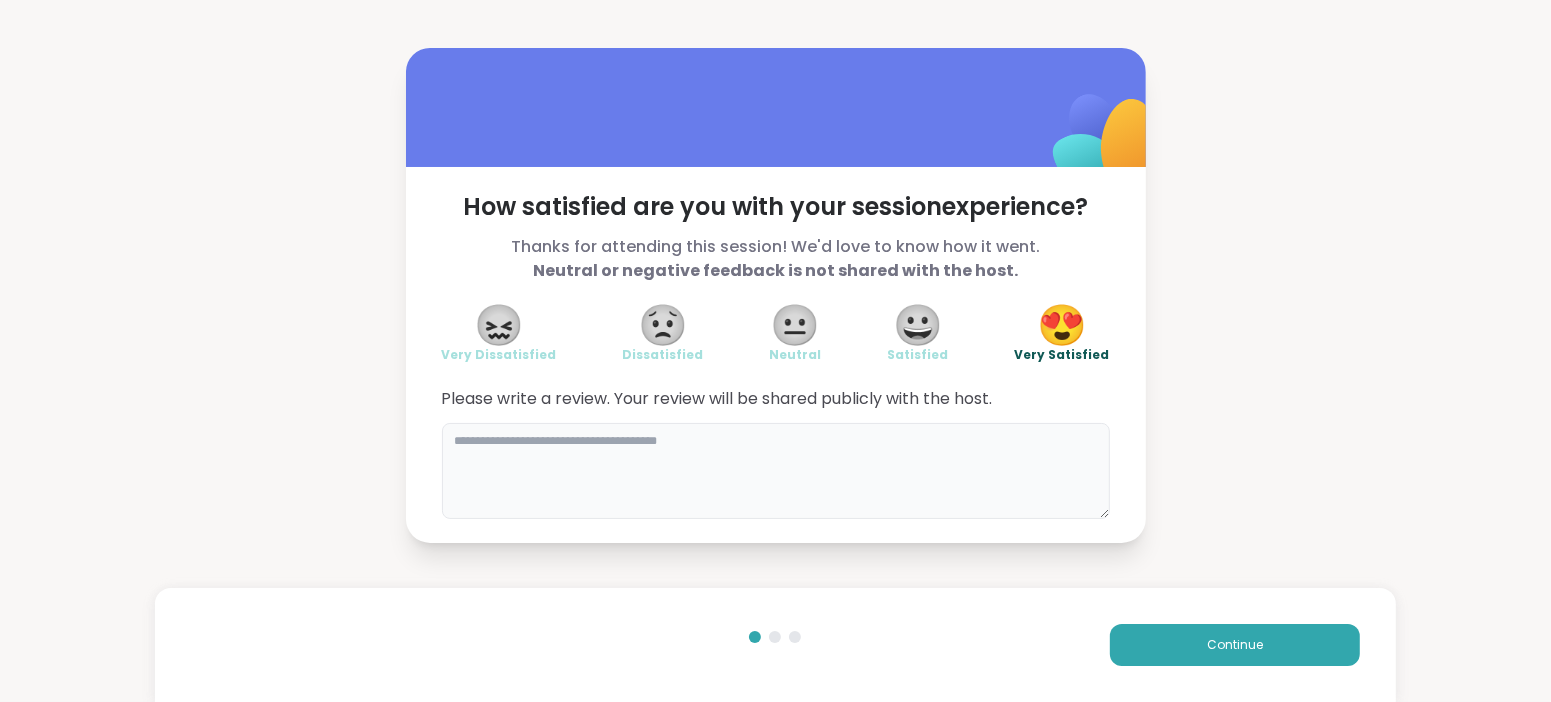 click at bounding box center [776, 471] 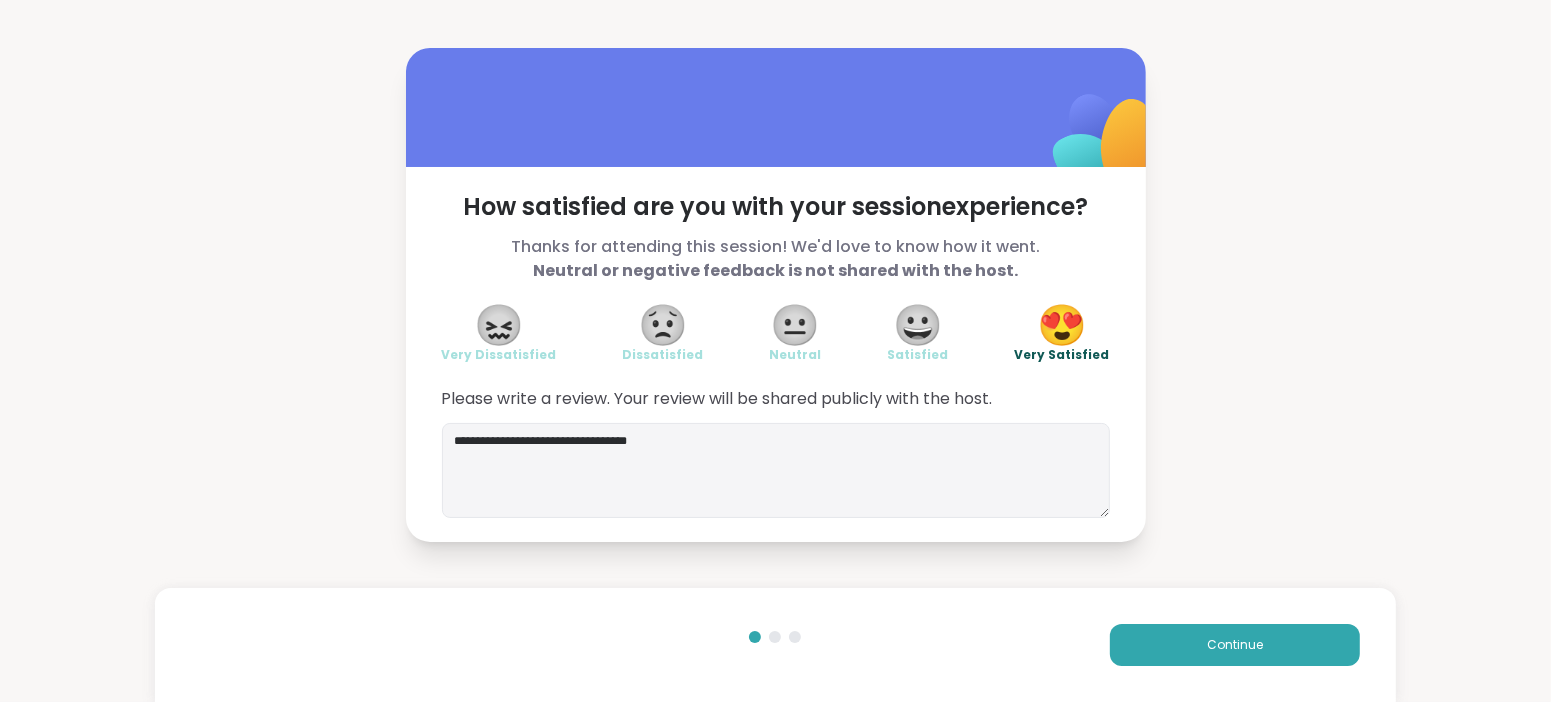 click on "**********" at bounding box center (775, 295) 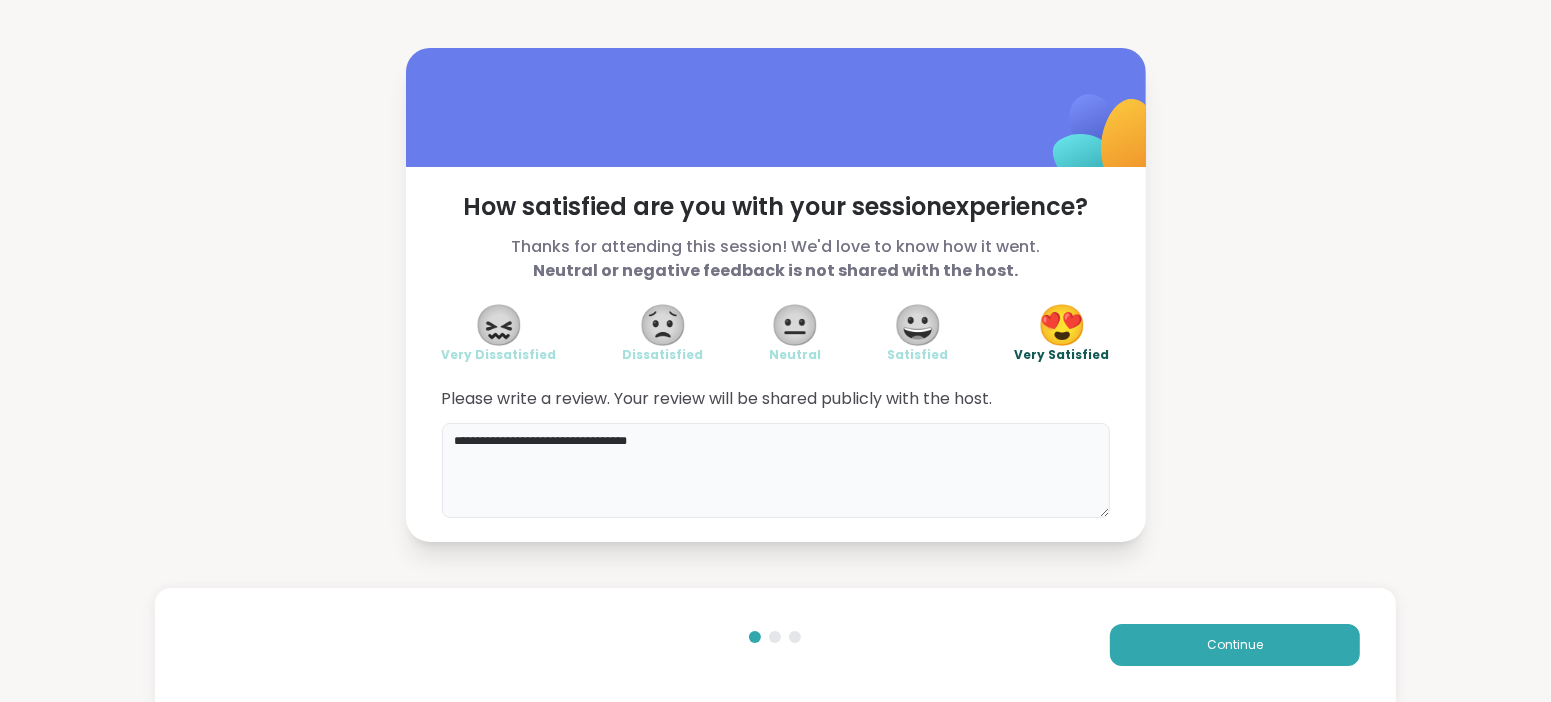 click on "**********" at bounding box center [776, 471] 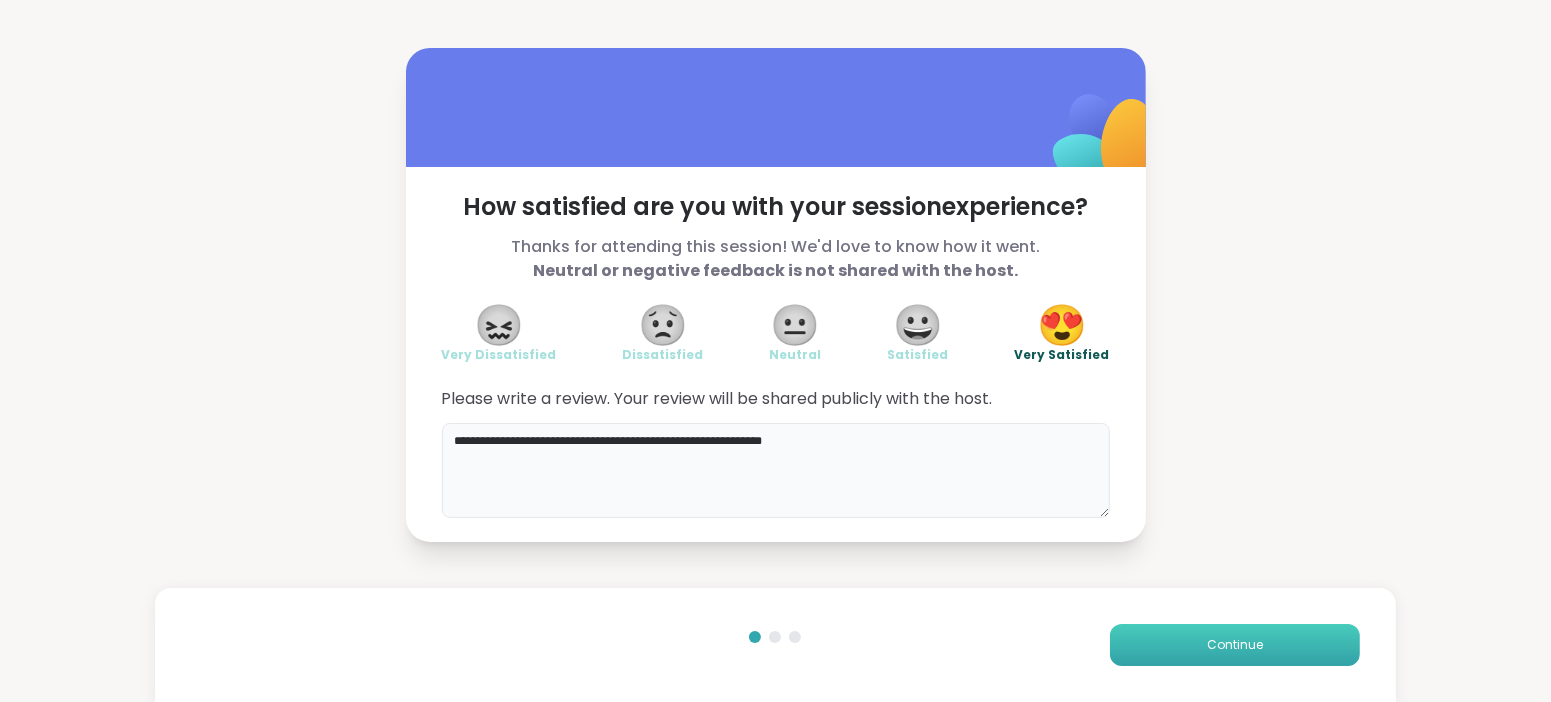 type on "**********" 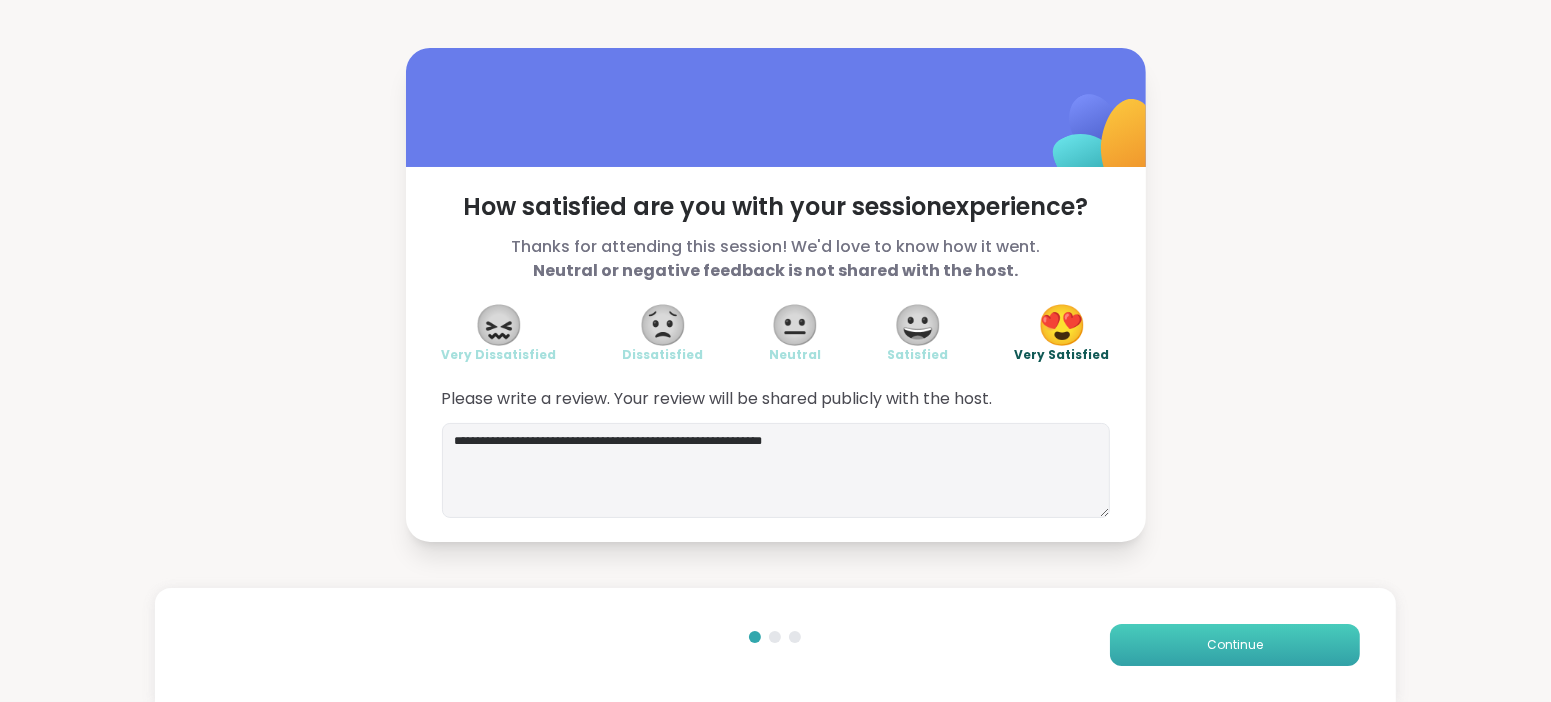 click on "Continue" at bounding box center [1235, 645] 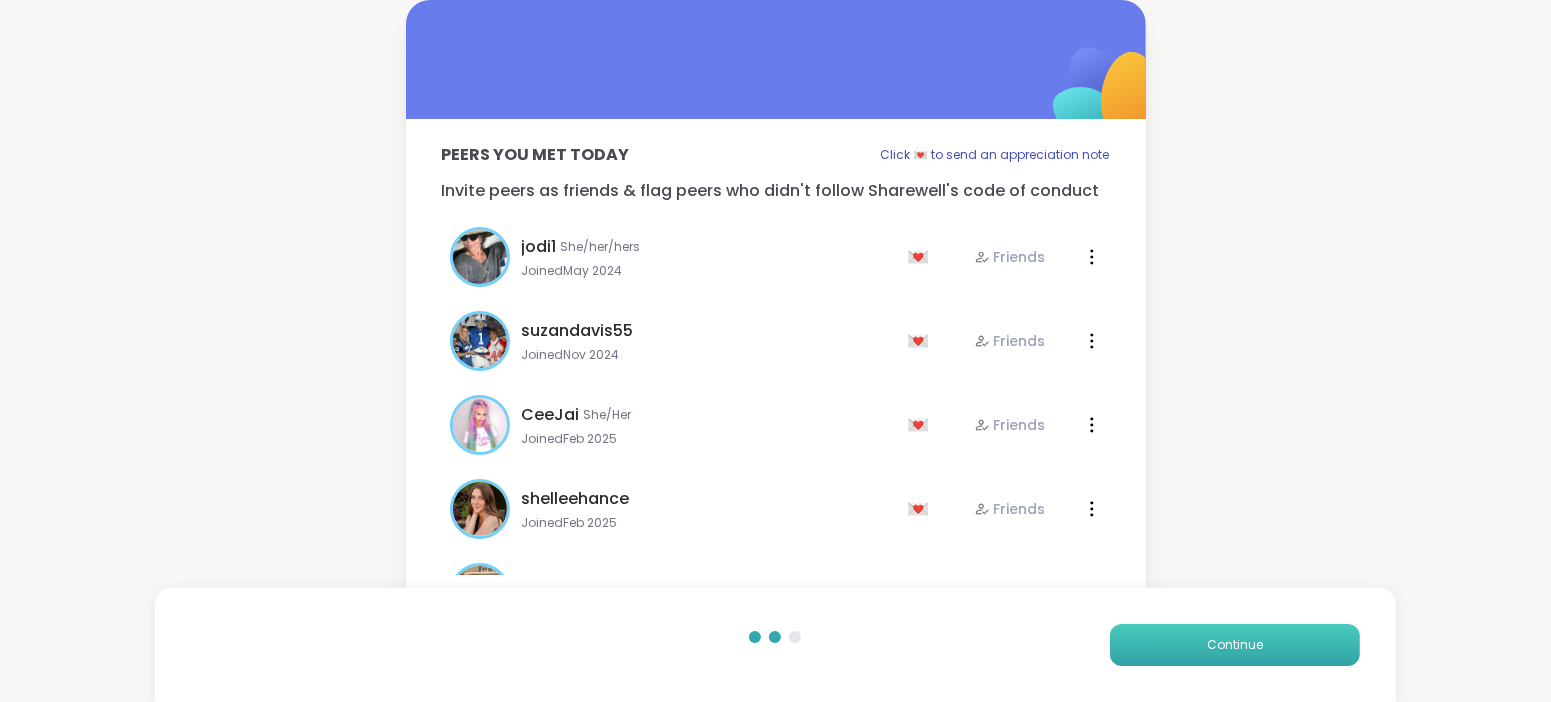 click on "Continue" at bounding box center [1235, 645] 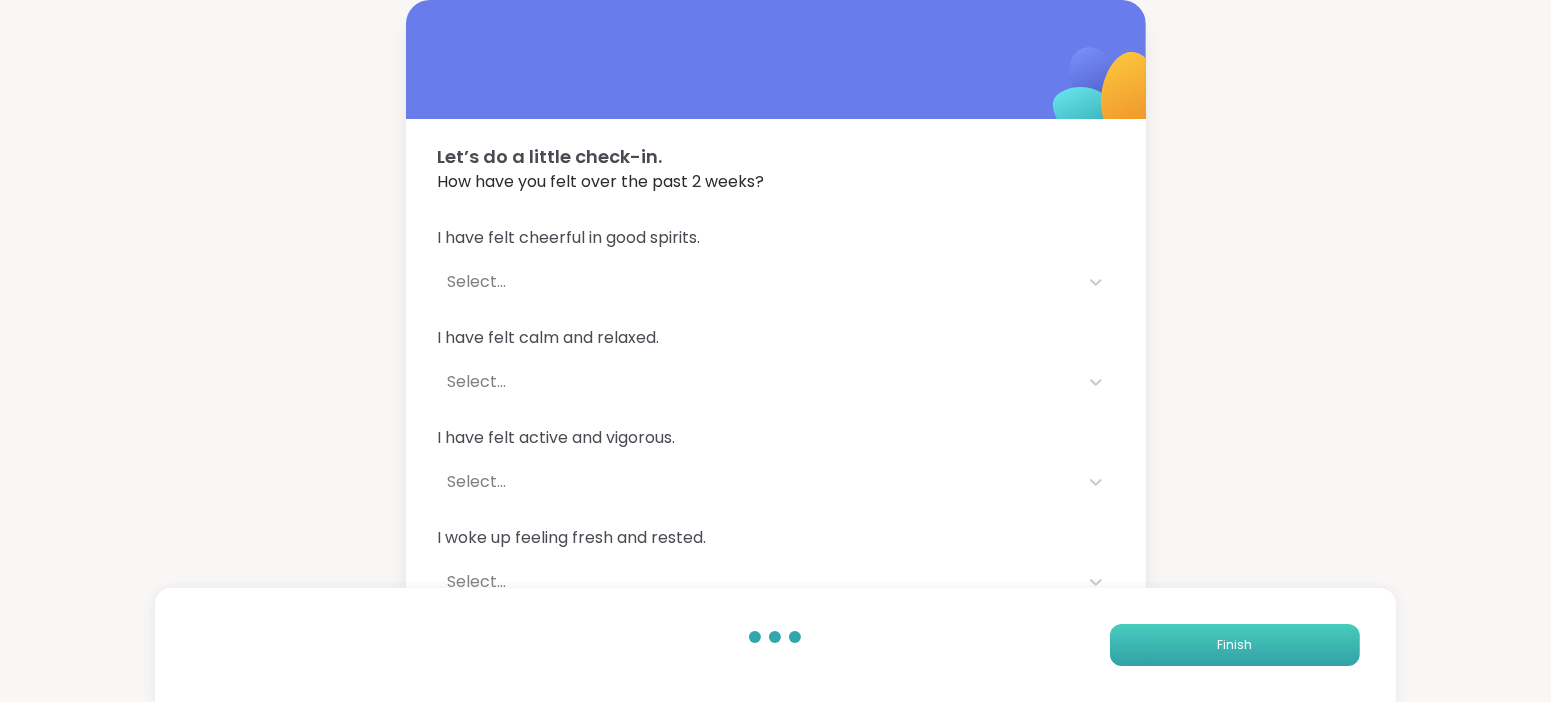 click on "Finish" at bounding box center [1234, 645] 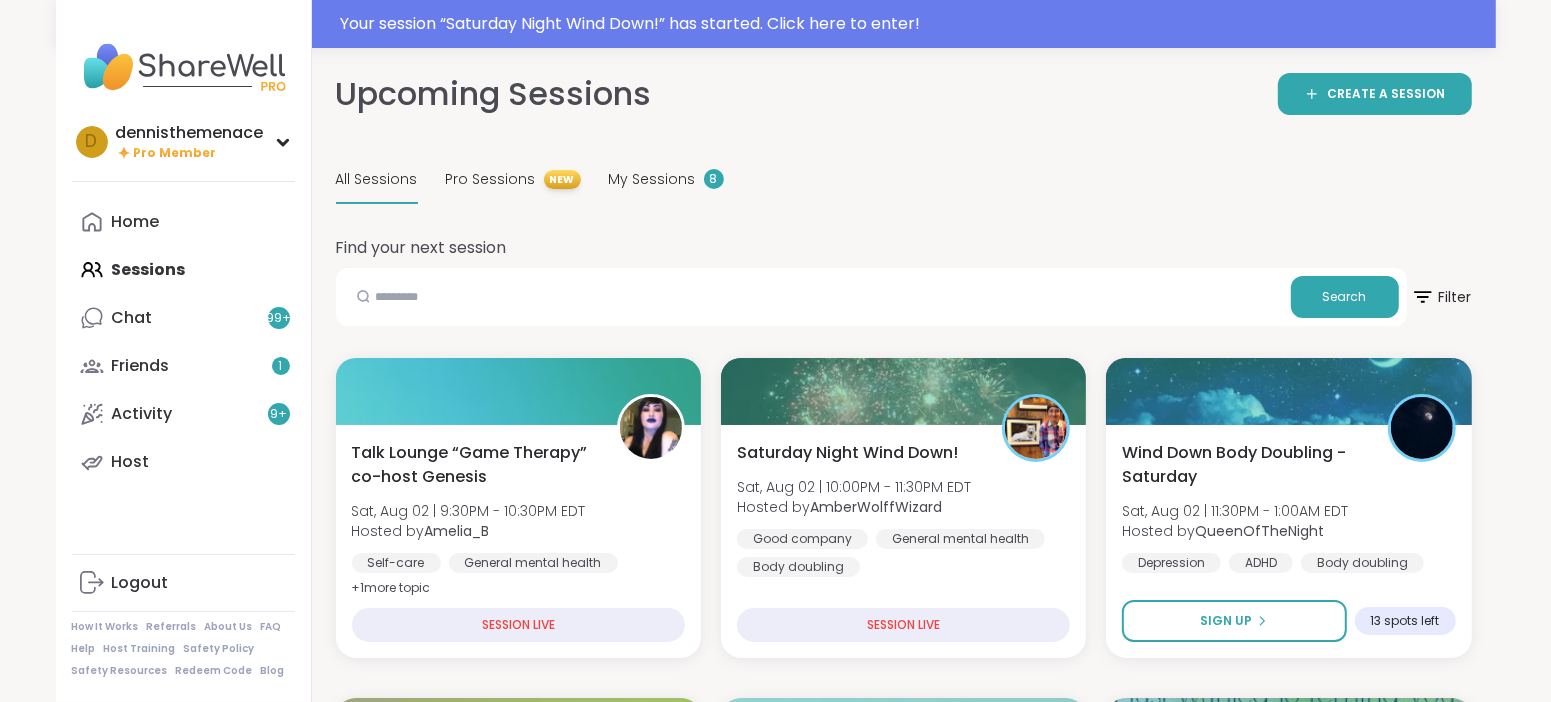 click on "Wind Down Body Doubling - Saturday Sat, Aug 02 | 11:30PM - 1:00AM EDT Hosted by  [USERNAME] Depression ADHD Body doubling Sign Up 13 spots left" at bounding box center (1288, 541) 